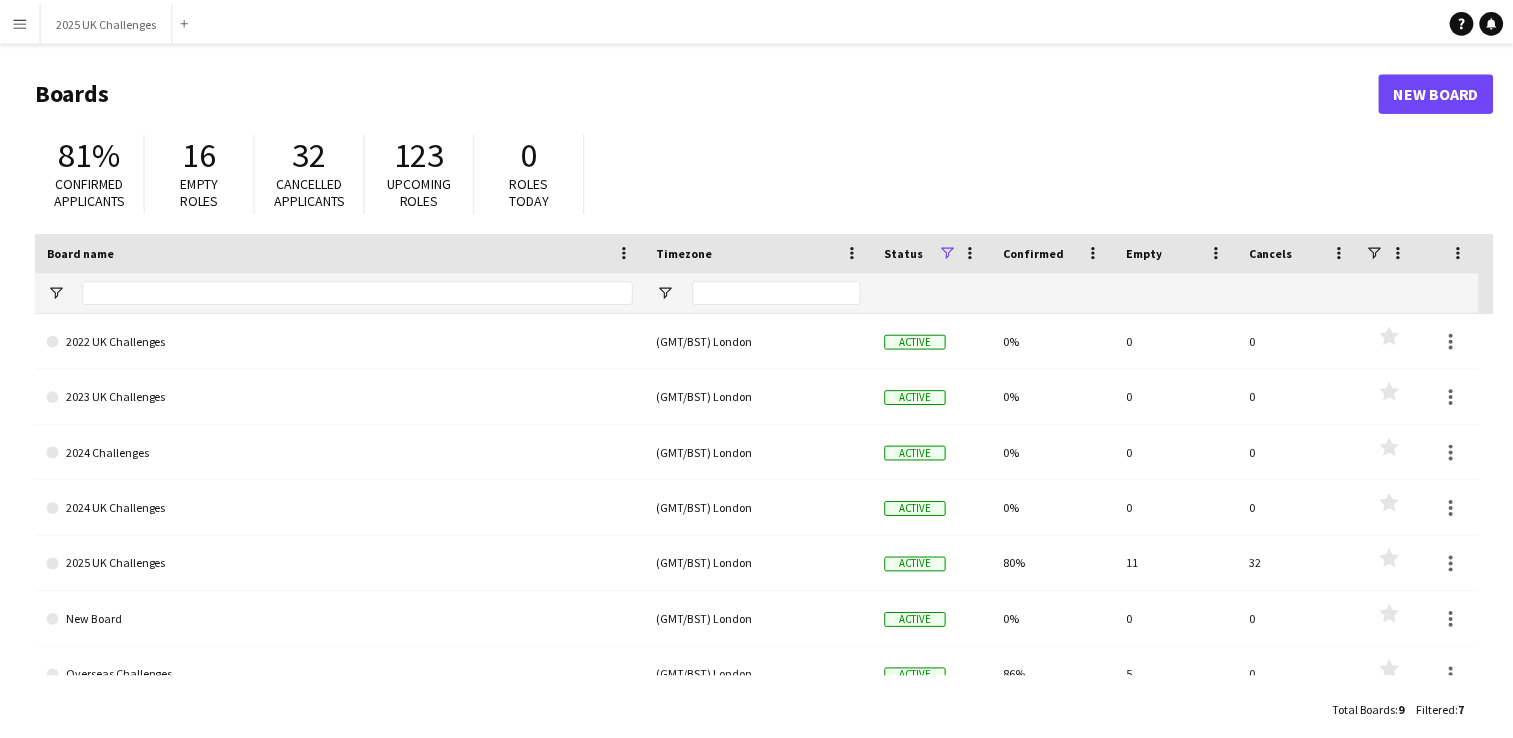 scroll, scrollTop: 0, scrollLeft: 0, axis: both 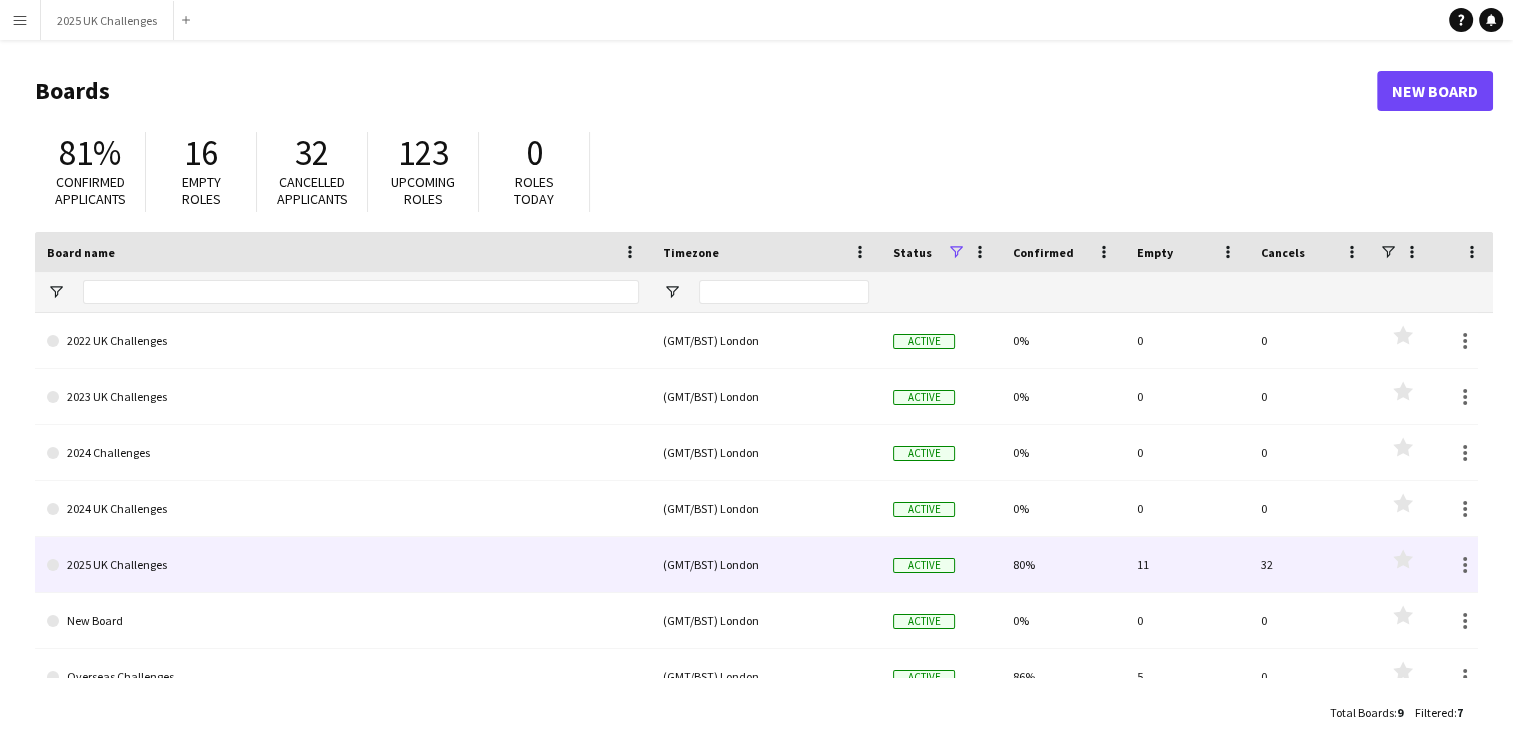 click on "2025 UK Challenges" 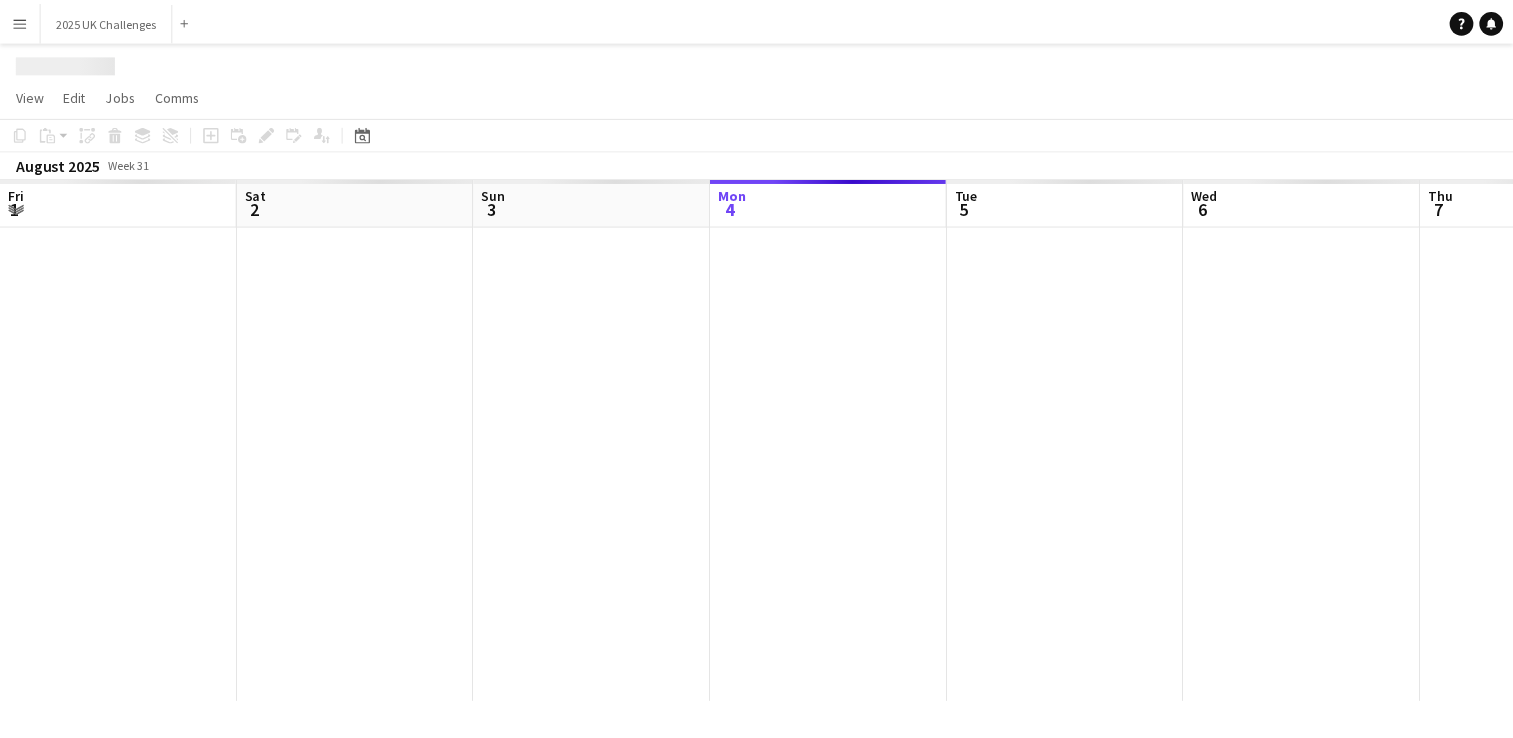 scroll, scrollTop: 0, scrollLeft: 478, axis: horizontal 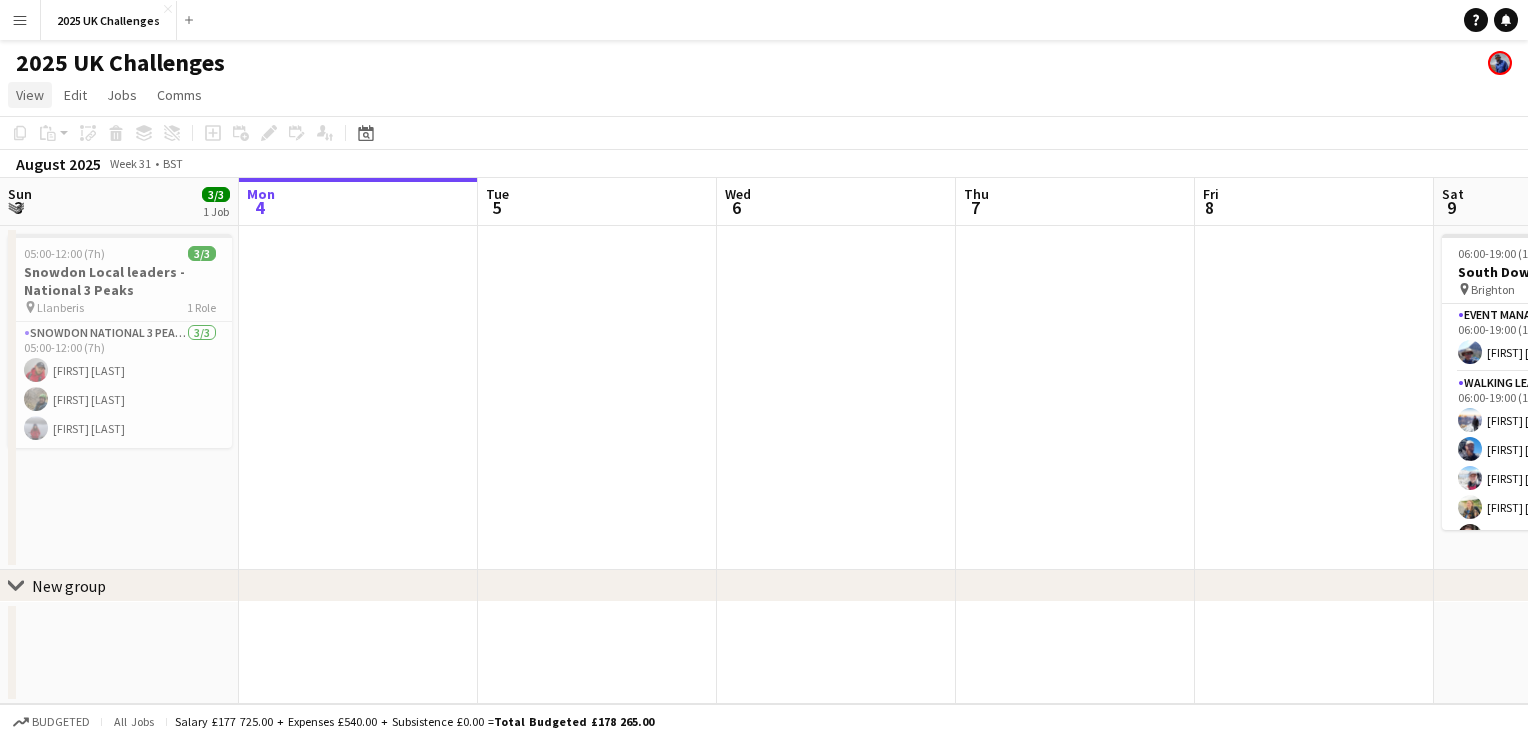 click on "View" 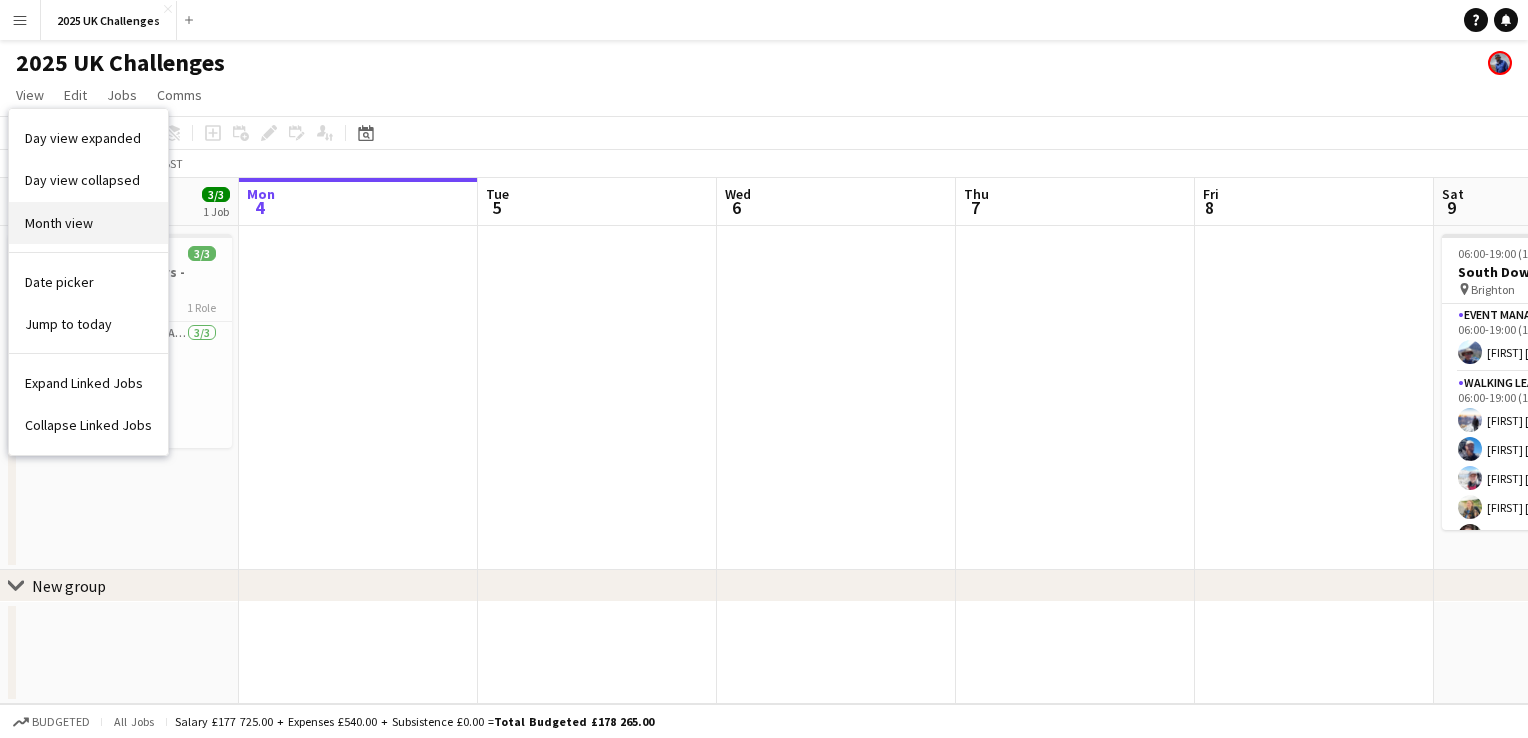 click on "Month view" at bounding box center (59, 223) 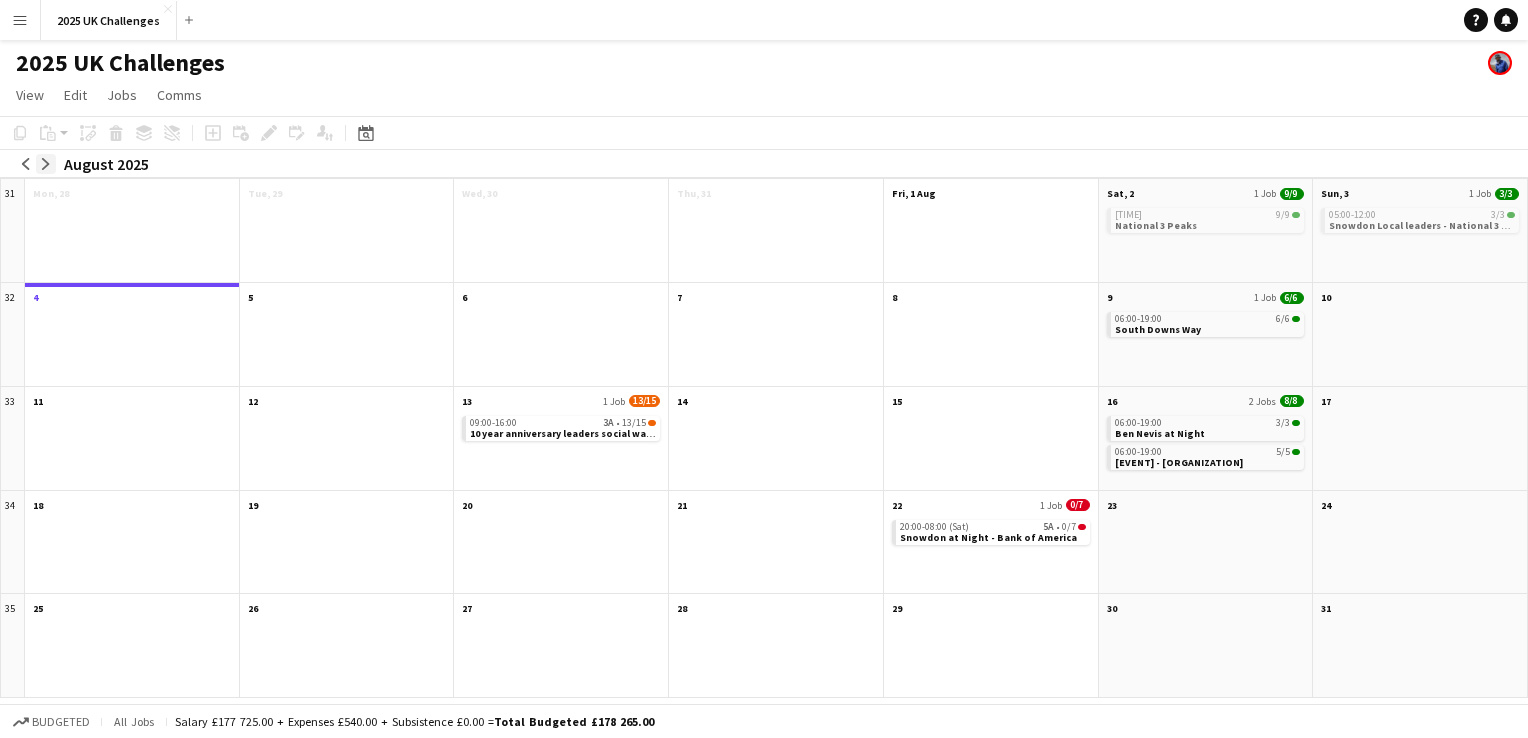 click on "arrow-right" 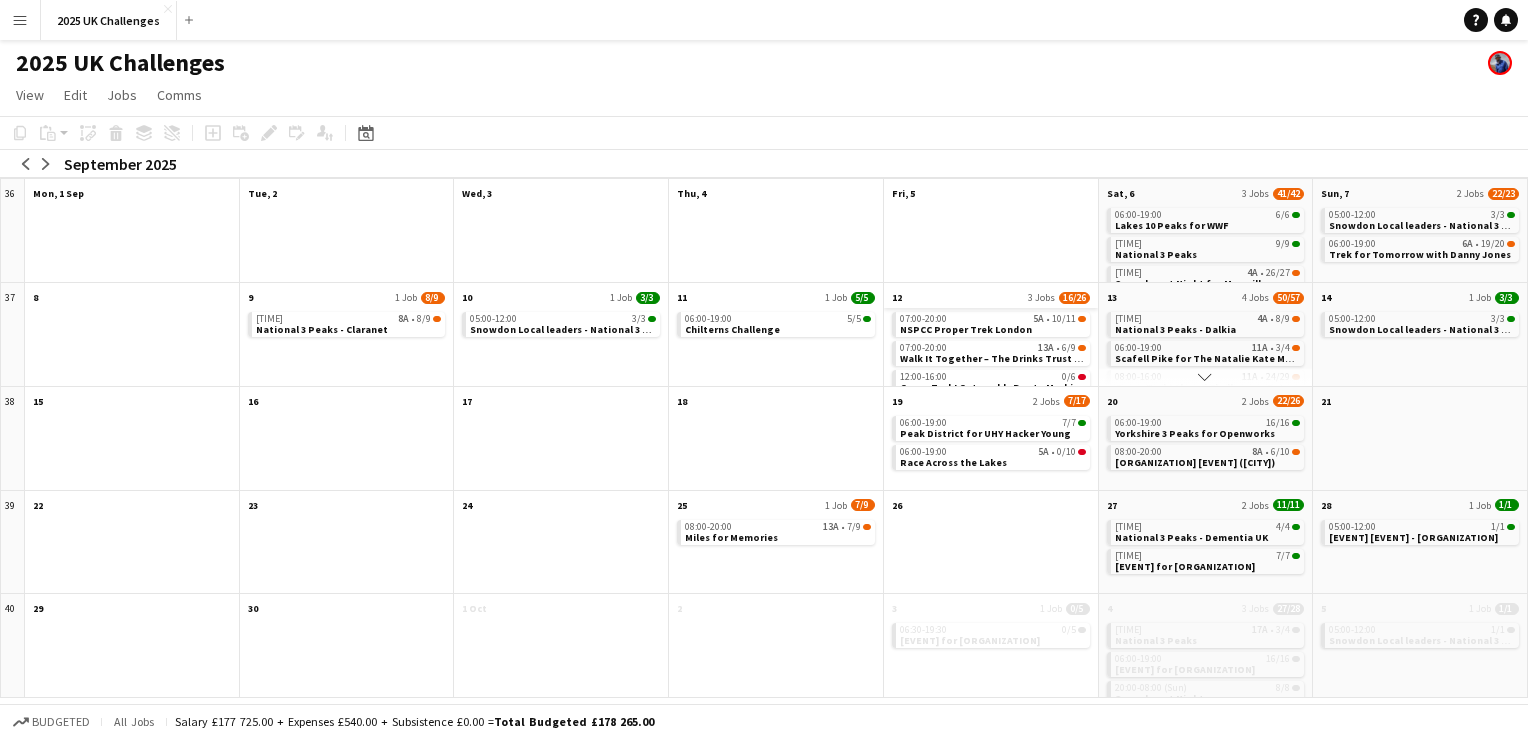 click on "12
3 Jobs
16/26" 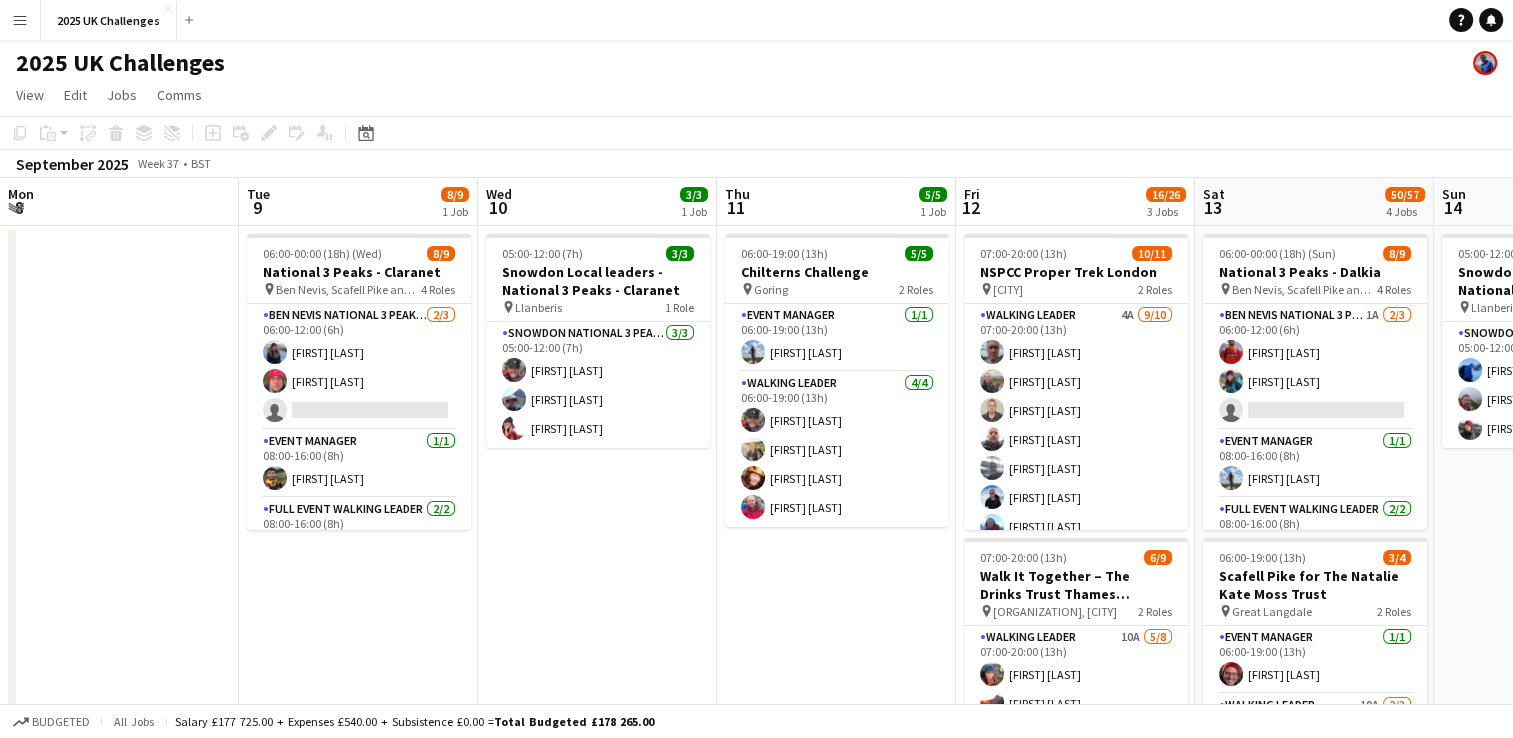 scroll, scrollTop: 0, scrollLeft: 688, axis: horizontal 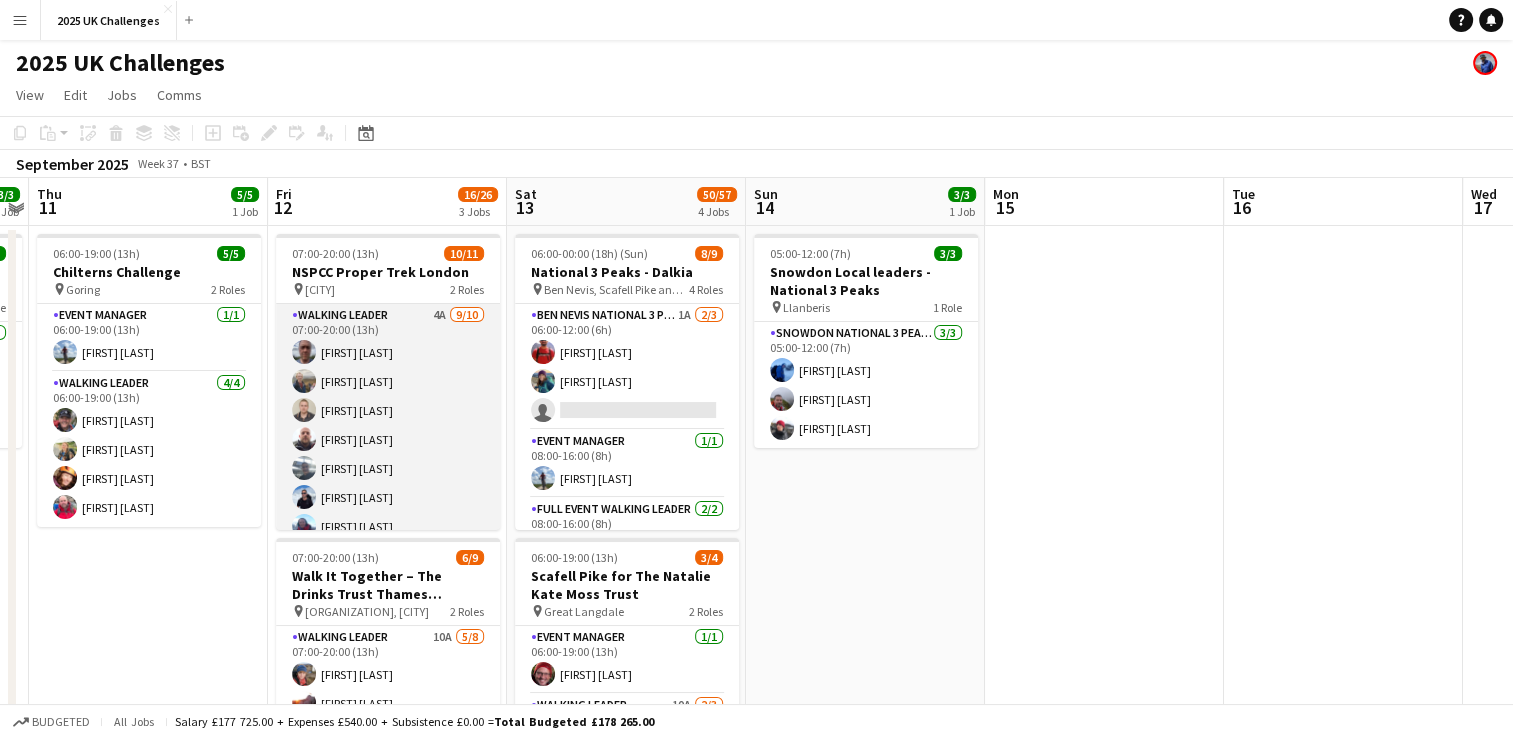 click on "[ROLE]   4A   [DATE]   [TIME]
[FIRST] [LAST] [FIRST] [LAST] [FIRST] [LAST] [FIRST] [LAST] [FIRST] [LAST] [FIRST] [LAST] [FIRST] [LAST] [FIRST] [LAST]
single-neutral-actions" at bounding box center (388, 468) 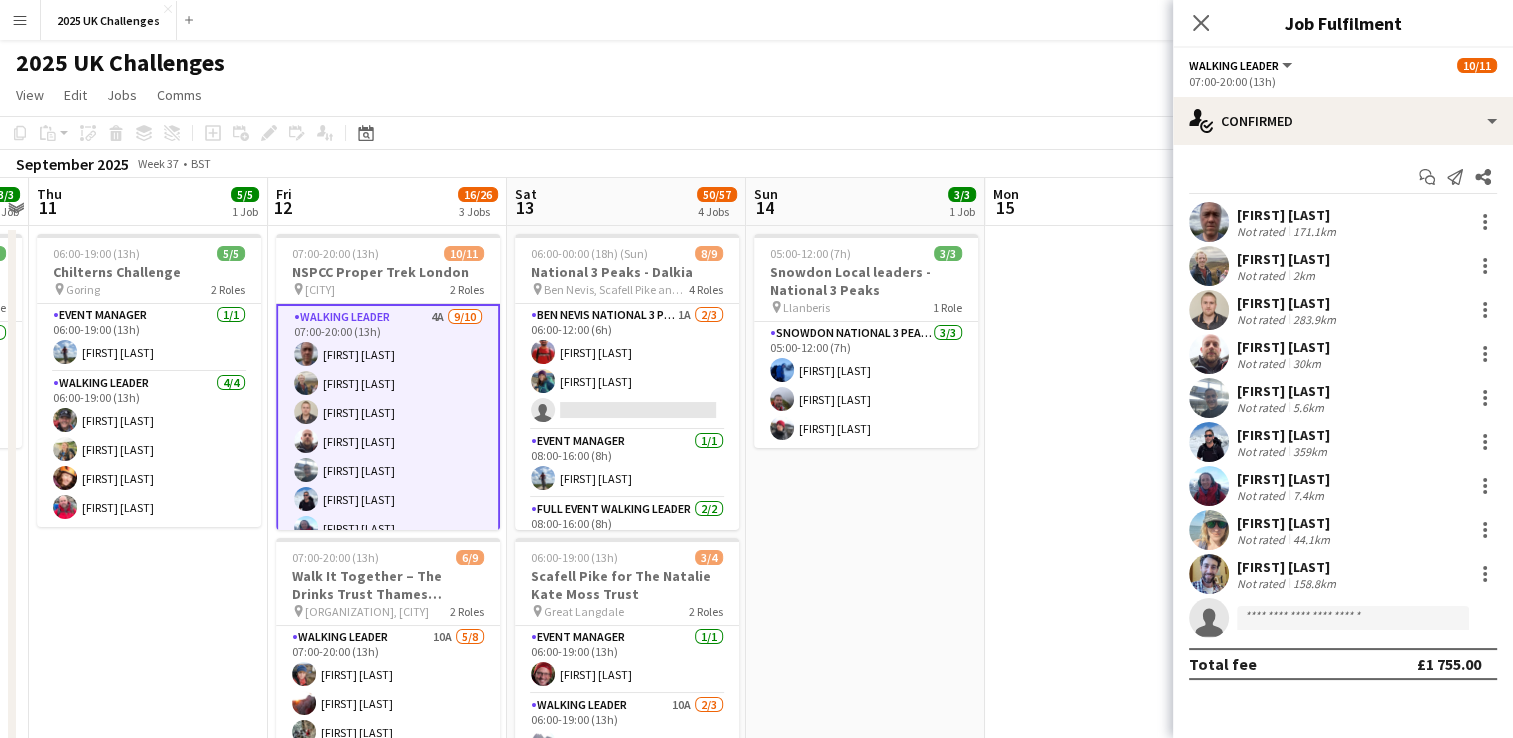 click at bounding box center (1104, 848) 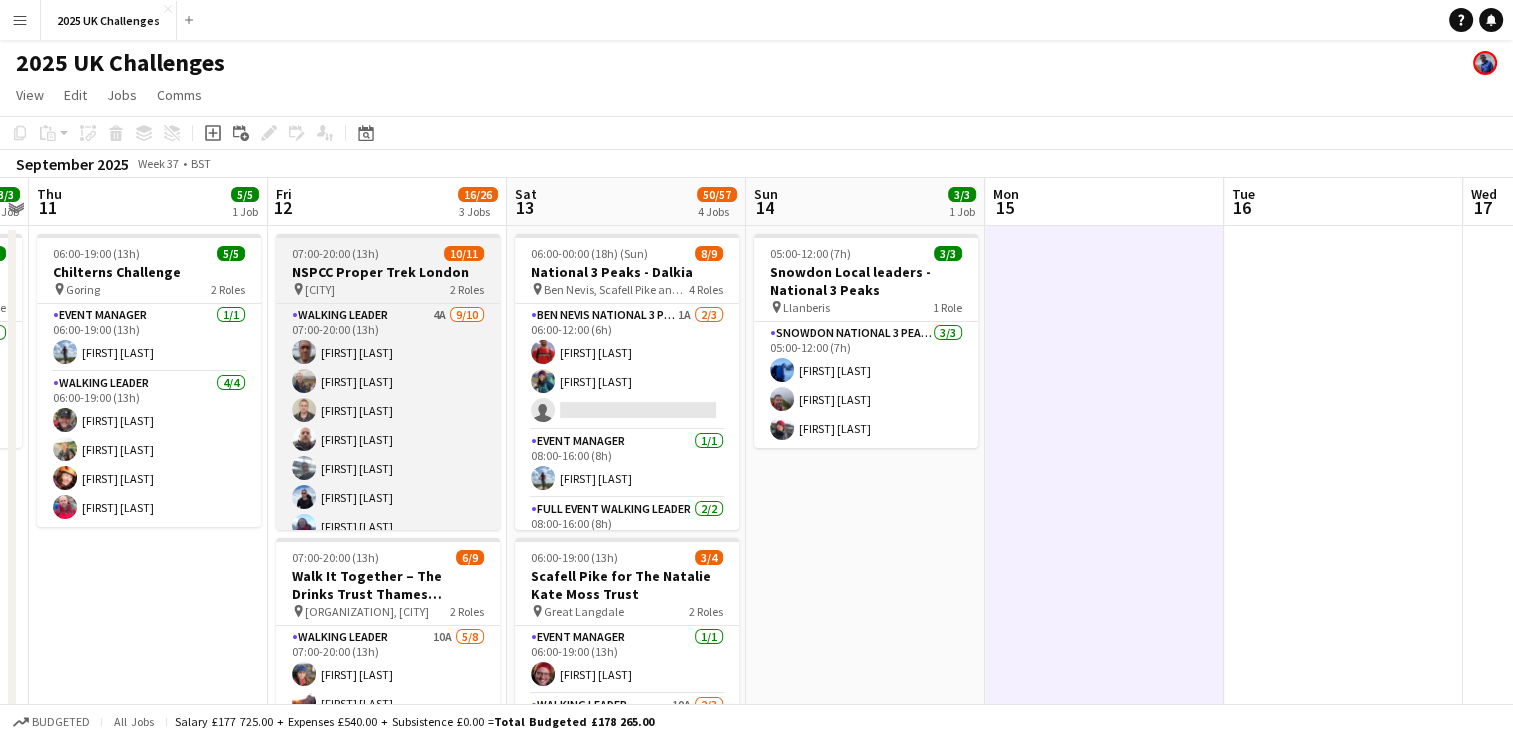 click on "07:00-20:00 (13h)" at bounding box center (335, 253) 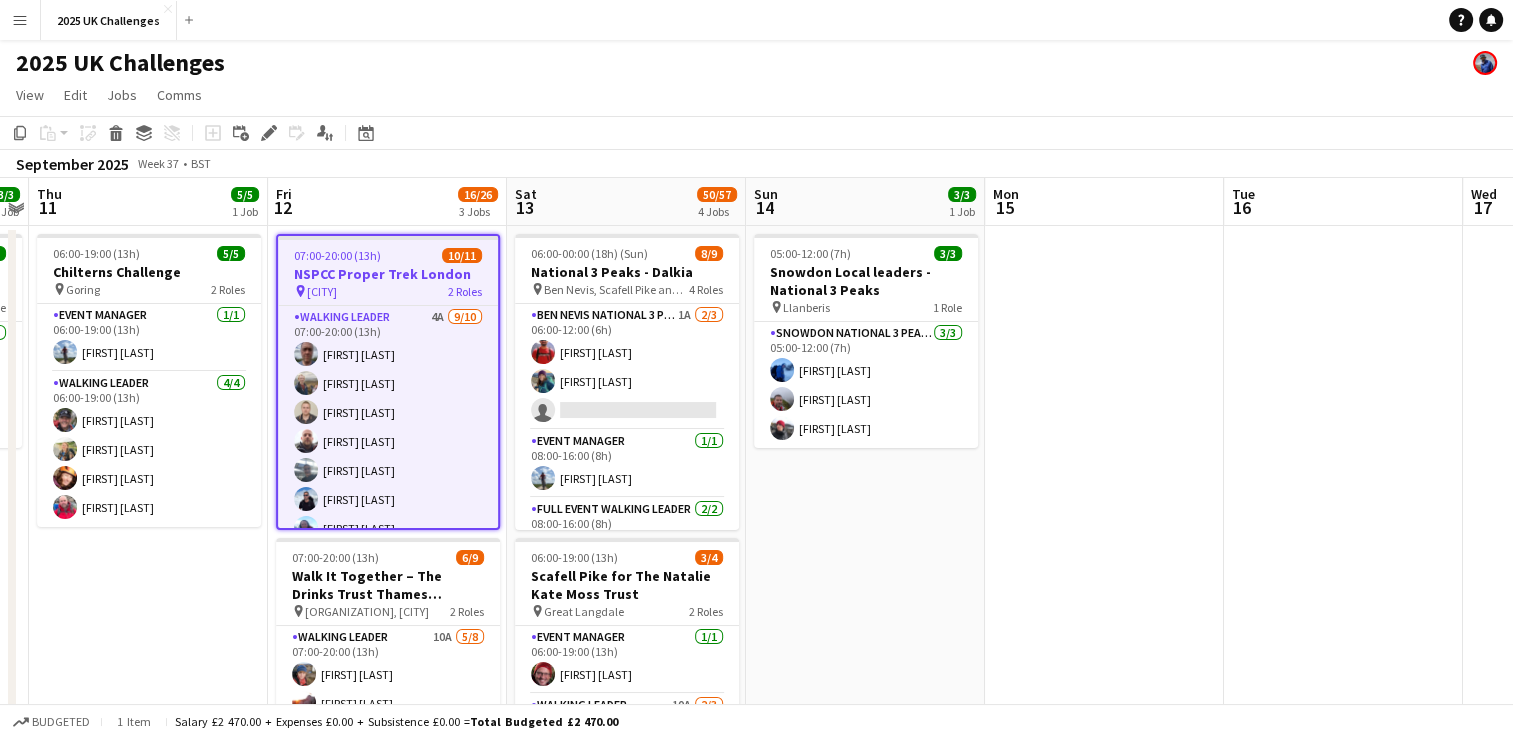 click on "[CITY]" at bounding box center [322, 291] 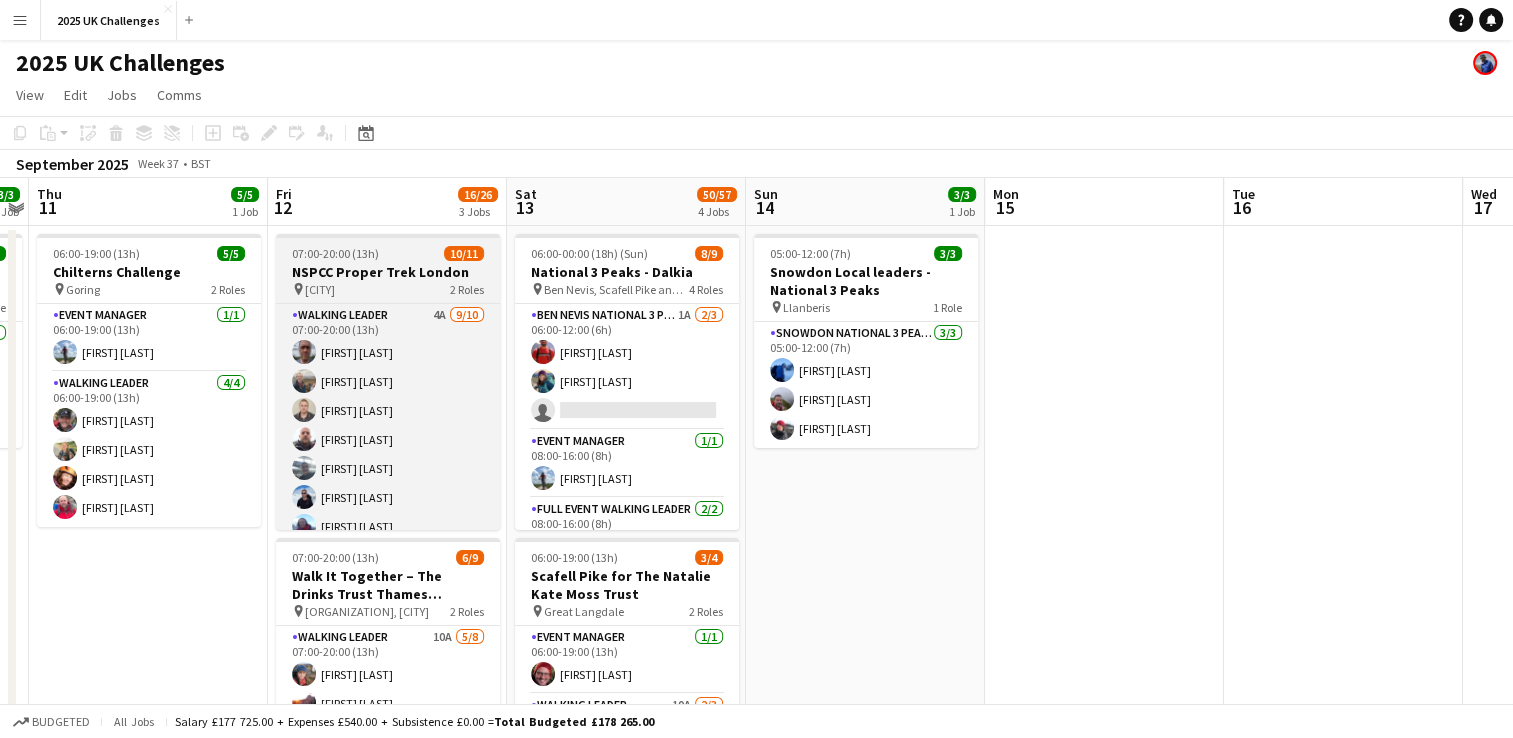 click on "[CITY]" at bounding box center (320, 289) 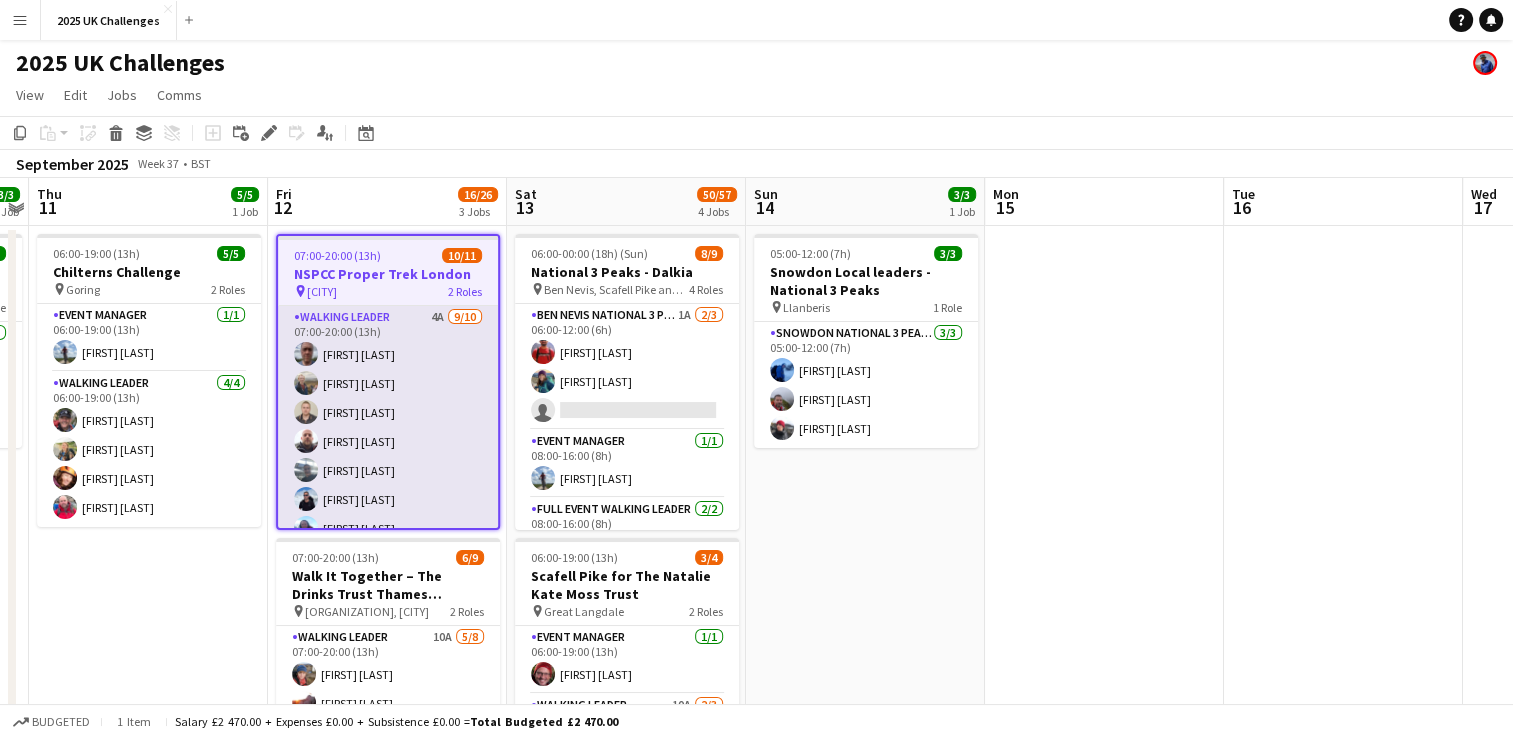 click on "[ROLE]   4A   [DATE]   [TIME]
[FIRST] [LAST] [FIRST] [LAST] [FIRST] [LAST] [FIRST] [LAST] [FIRST] [LAST] [FIRST] [LAST] [FIRST] [LAST] [FIRST] [LAST]
single-neutral-actions" at bounding box center [388, 470] 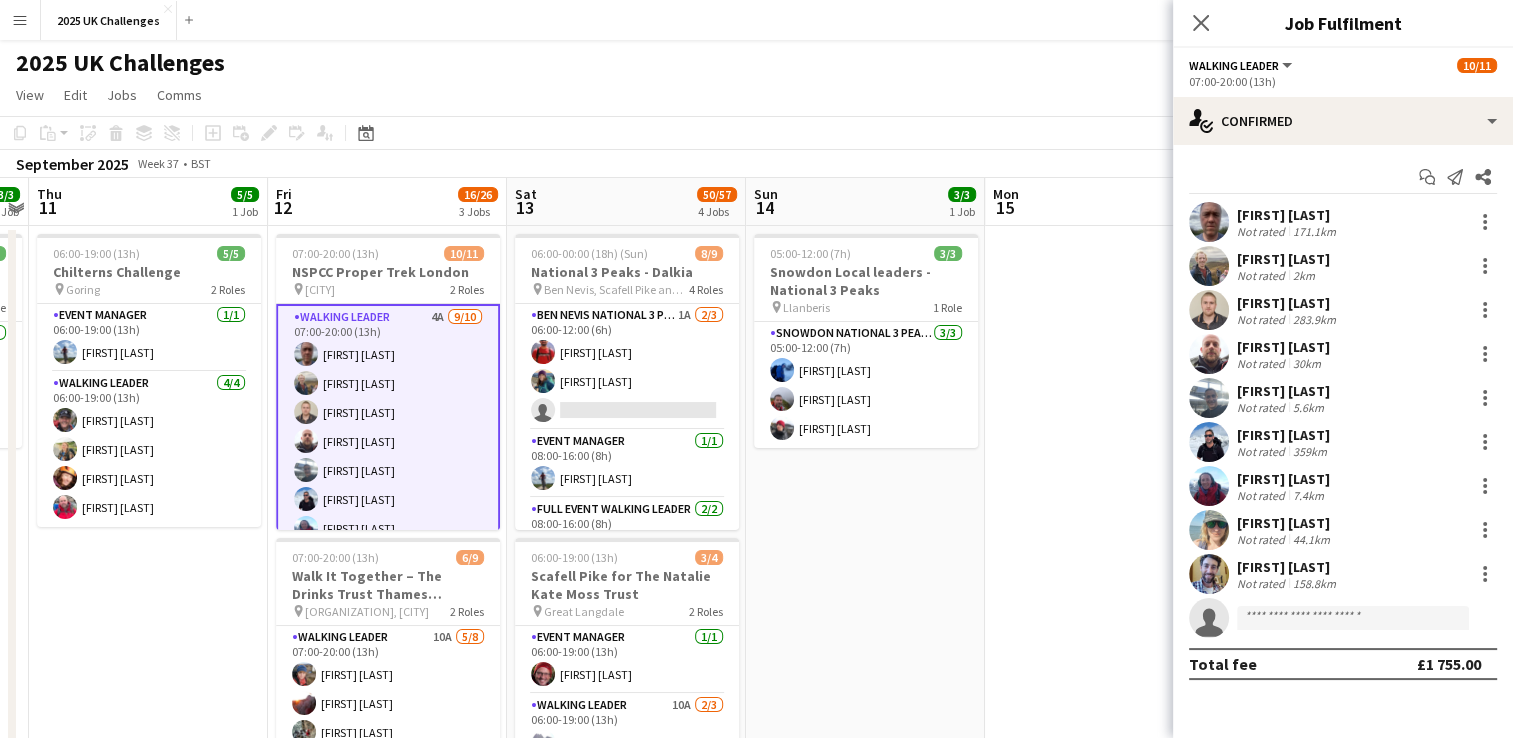 click on "[ROLE]   4A   [DATE]   [TIME]
[FIRST] [LAST] [FIRST] [LAST] [FIRST] [LAST] [FIRST] [LAST] [FIRST] [LAST] [FIRST] [LAST] [FIRST] [LAST] [FIRST] [LAST]
single-neutral-actions" at bounding box center [388, 470] 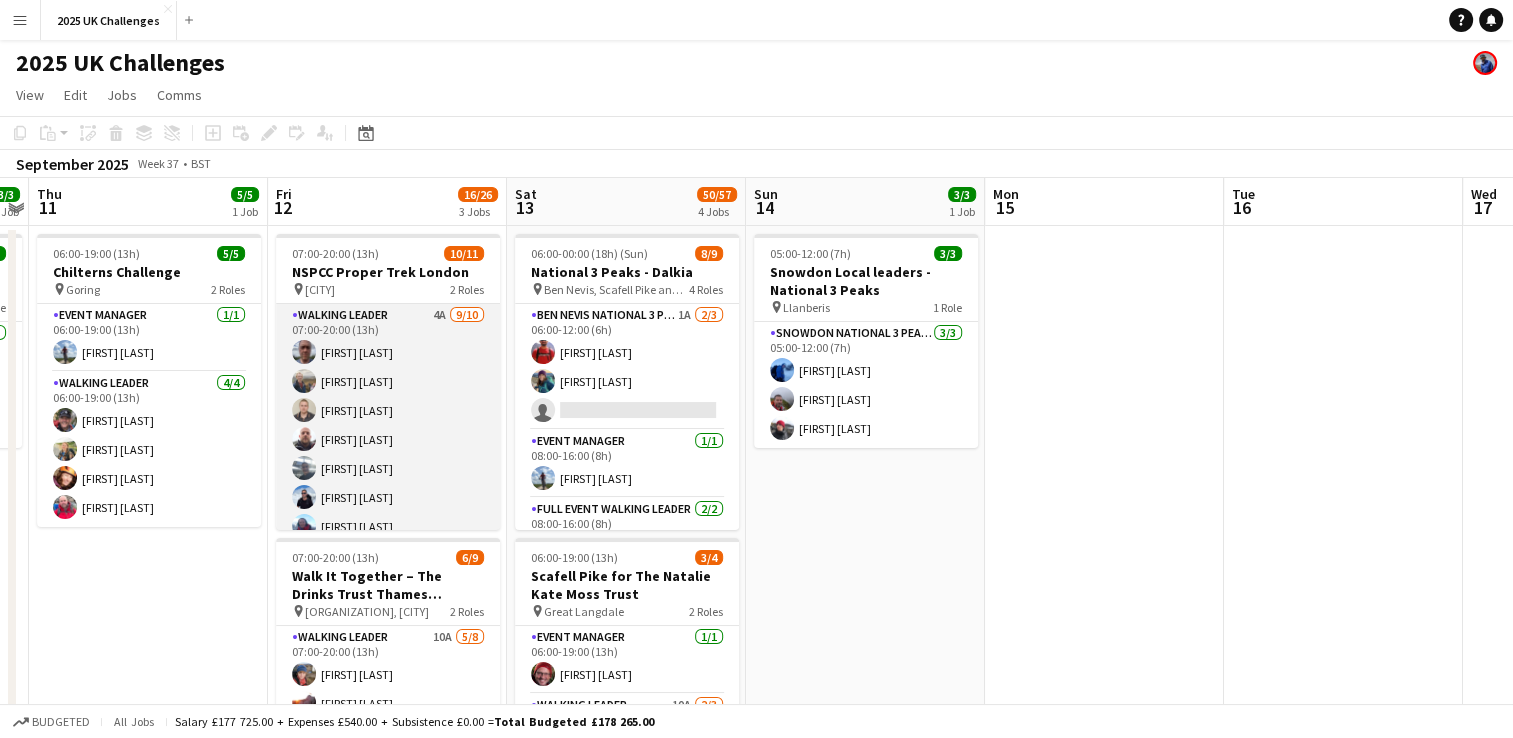 click on "[ROLE]   4A   [DATE]   [TIME]
[FIRST] [LAST] [FIRST] [LAST] [FIRST] [LAST] [FIRST] [LAST] [FIRST] [LAST] [FIRST] [LAST] [FIRST] [LAST] [FIRST] [LAST]
single-neutral-actions" at bounding box center [388, 468] 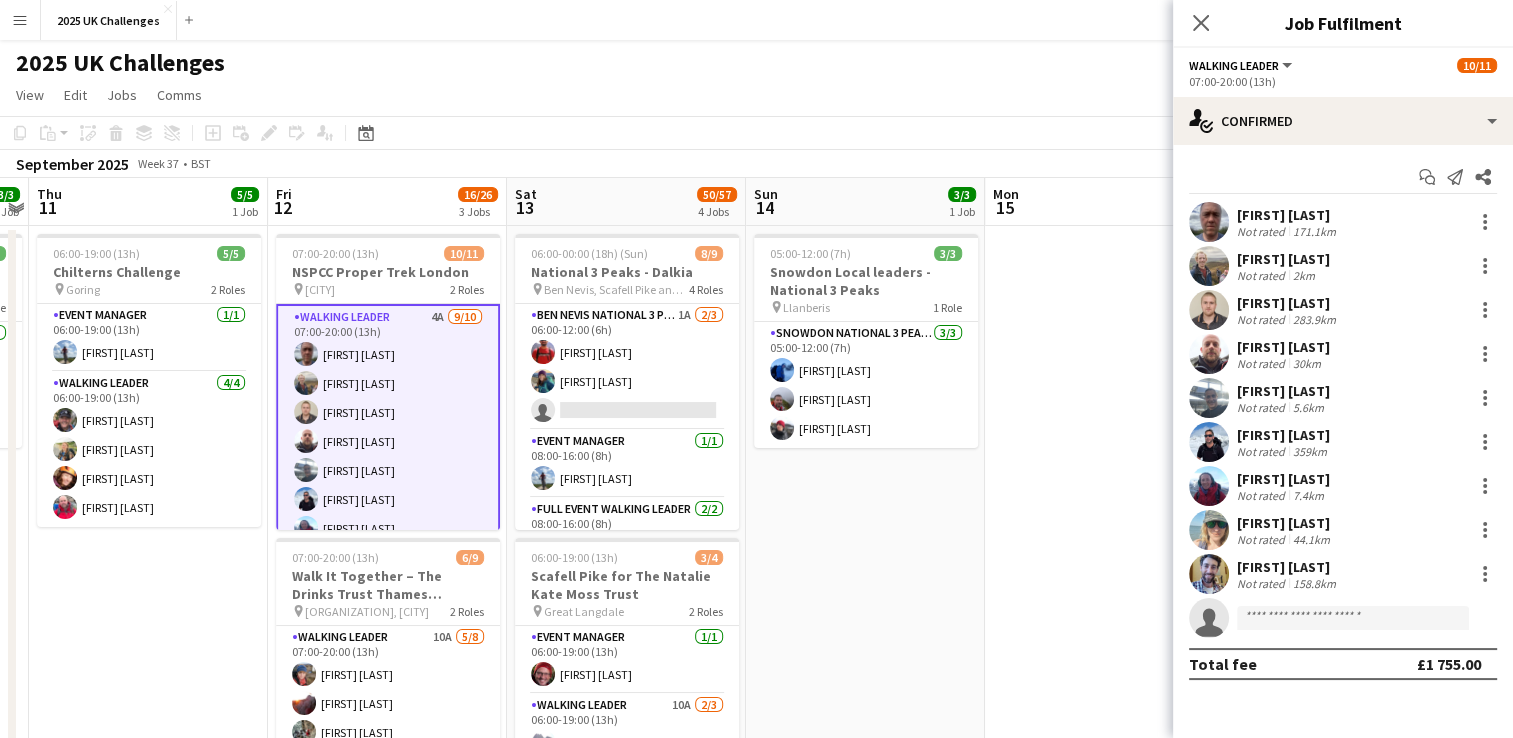 click on "[FIRST] [LAST]" at bounding box center [1288, 215] 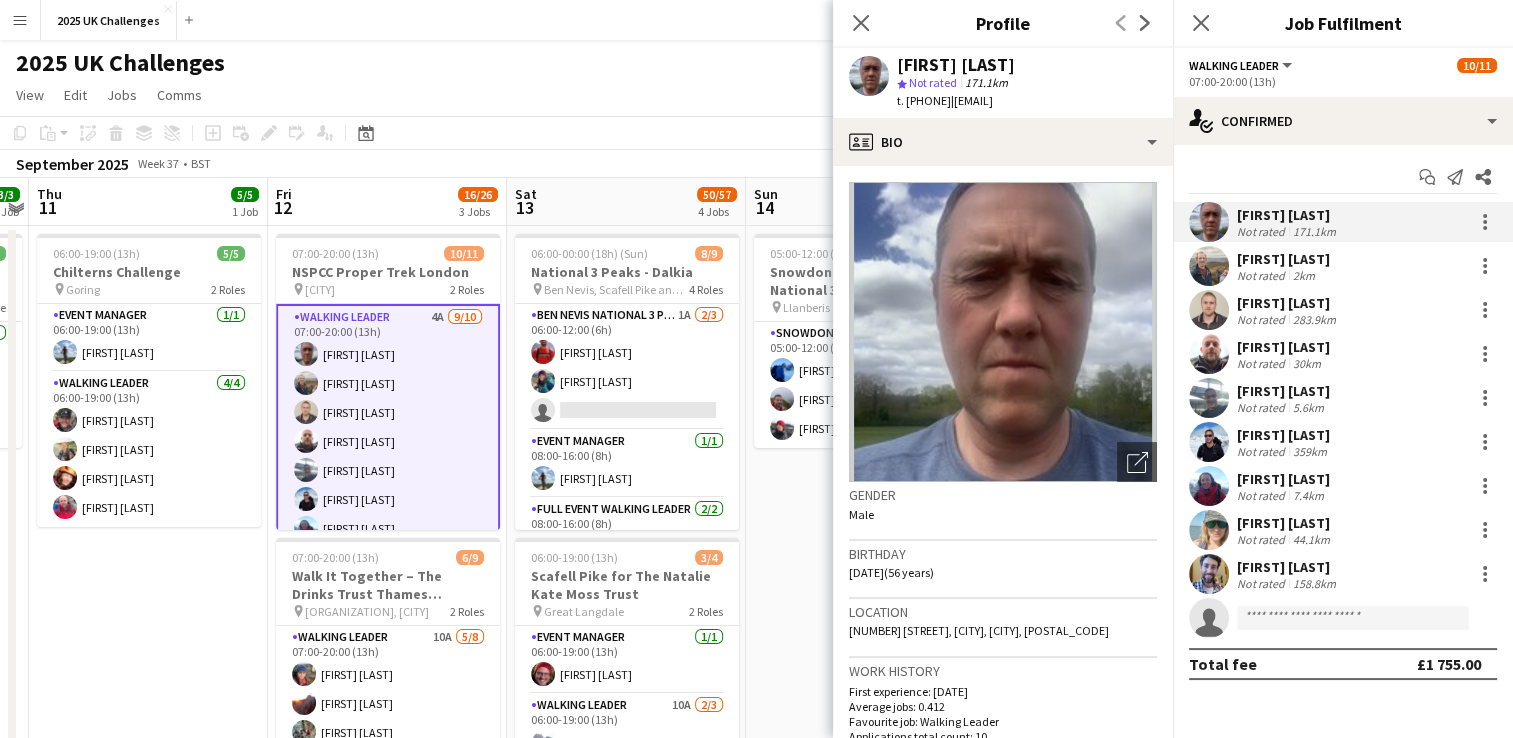 drag, startPoint x: 989, startPoint y: 101, endPoint x: 1121, endPoint y: 101, distance: 132 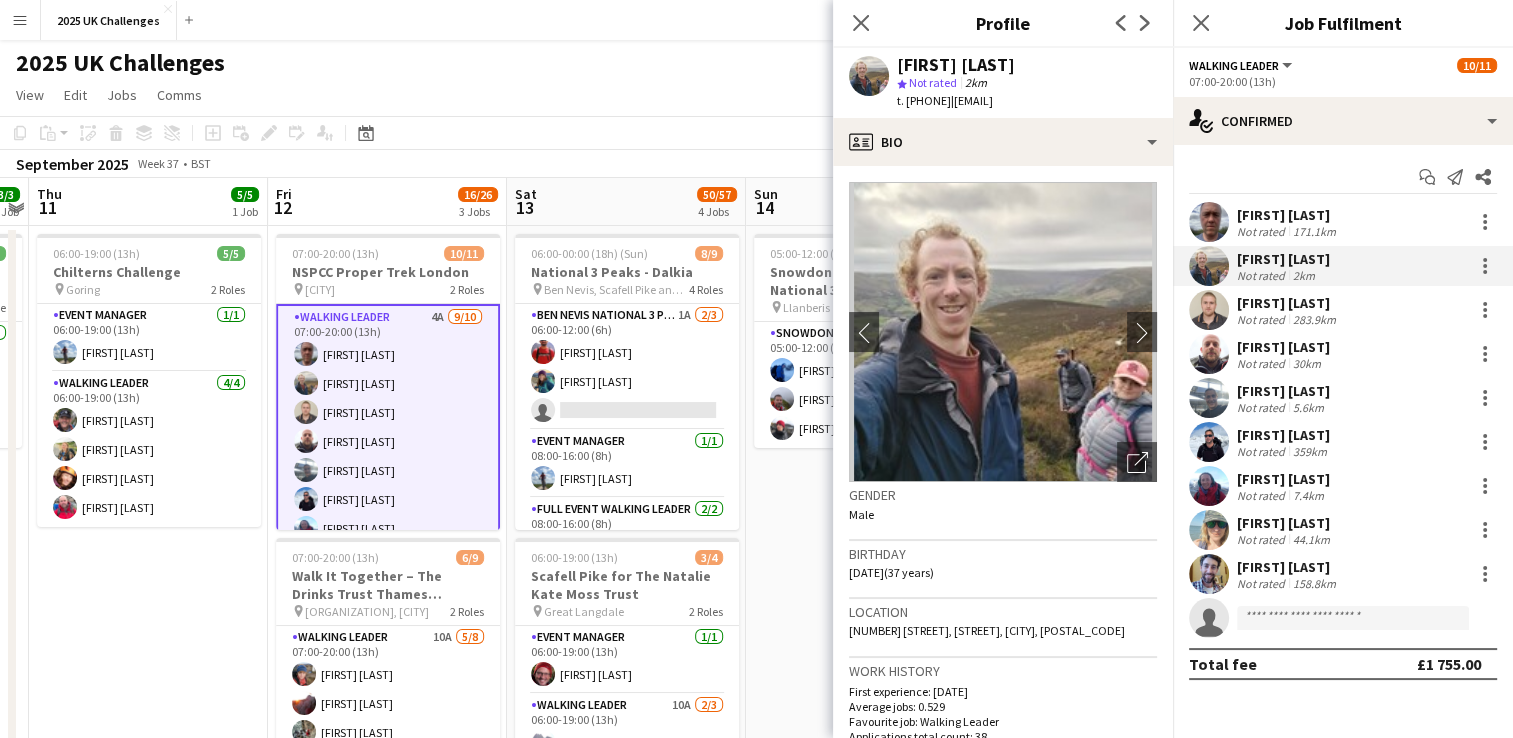 drag, startPoint x: 992, startPoint y: 102, endPoint x: 1118, endPoint y: 102, distance: 126 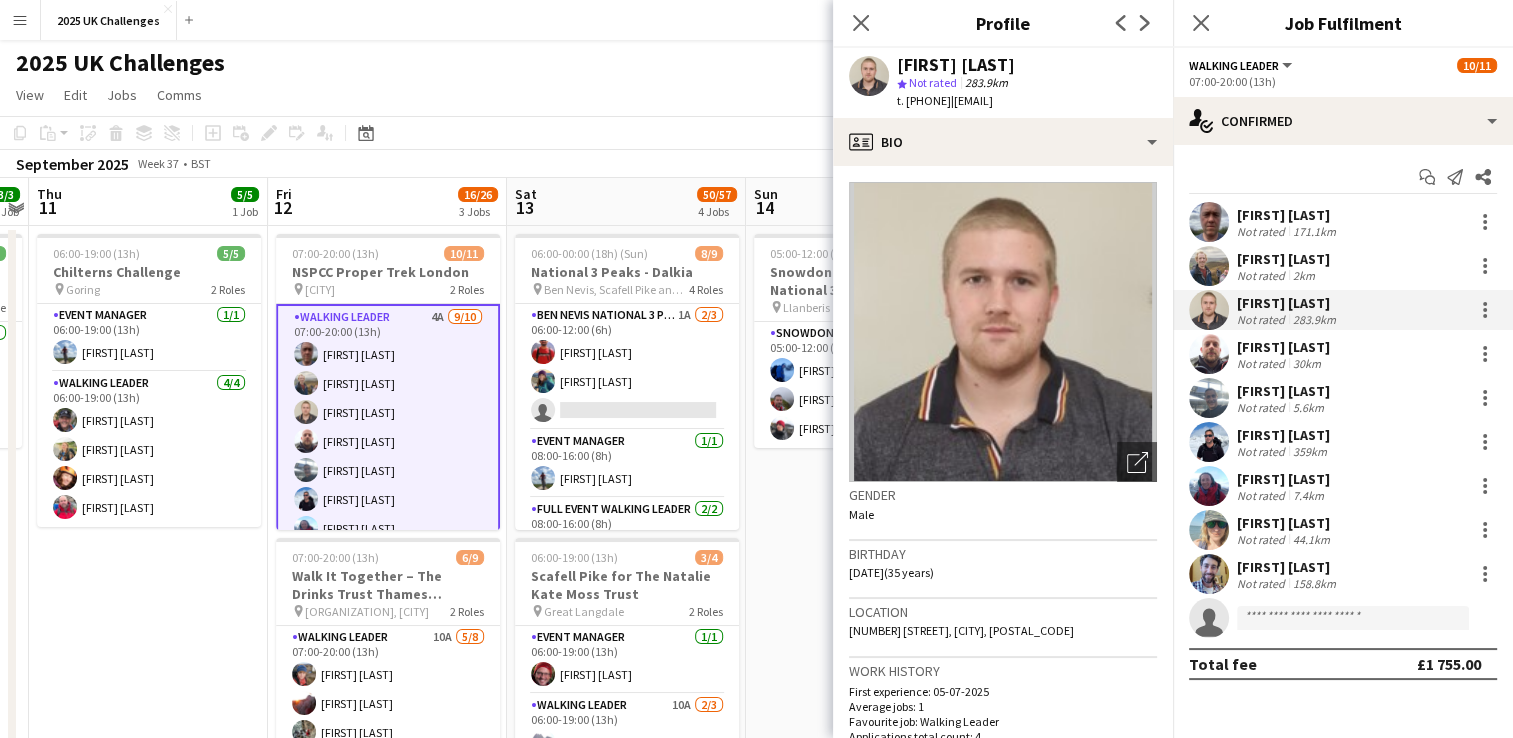 drag, startPoint x: 992, startPoint y: 97, endPoint x: 1151, endPoint y: 102, distance: 159.0786 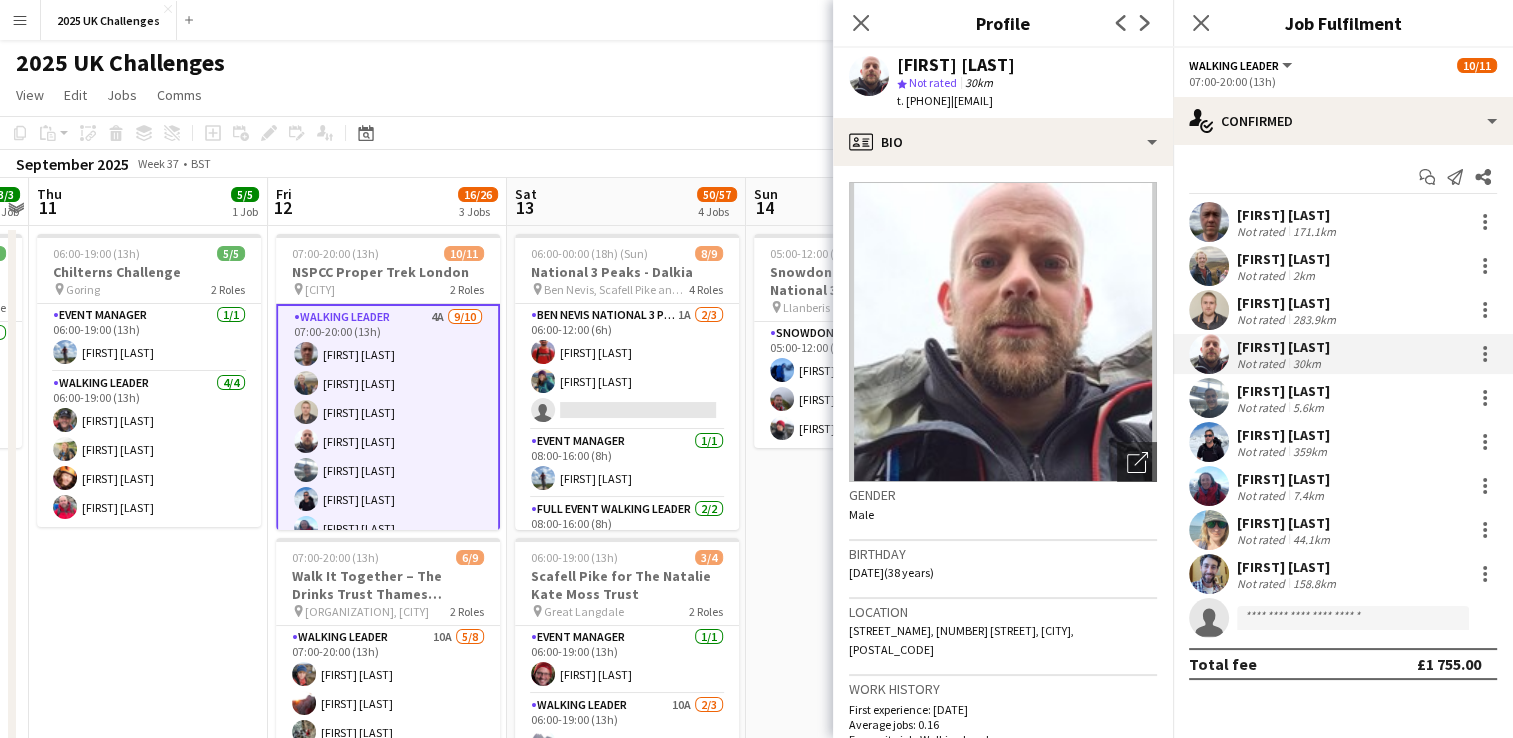 drag, startPoint x: 996, startPoint y: 97, endPoint x: 1119, endPoint y: 109, distance: 123.58398 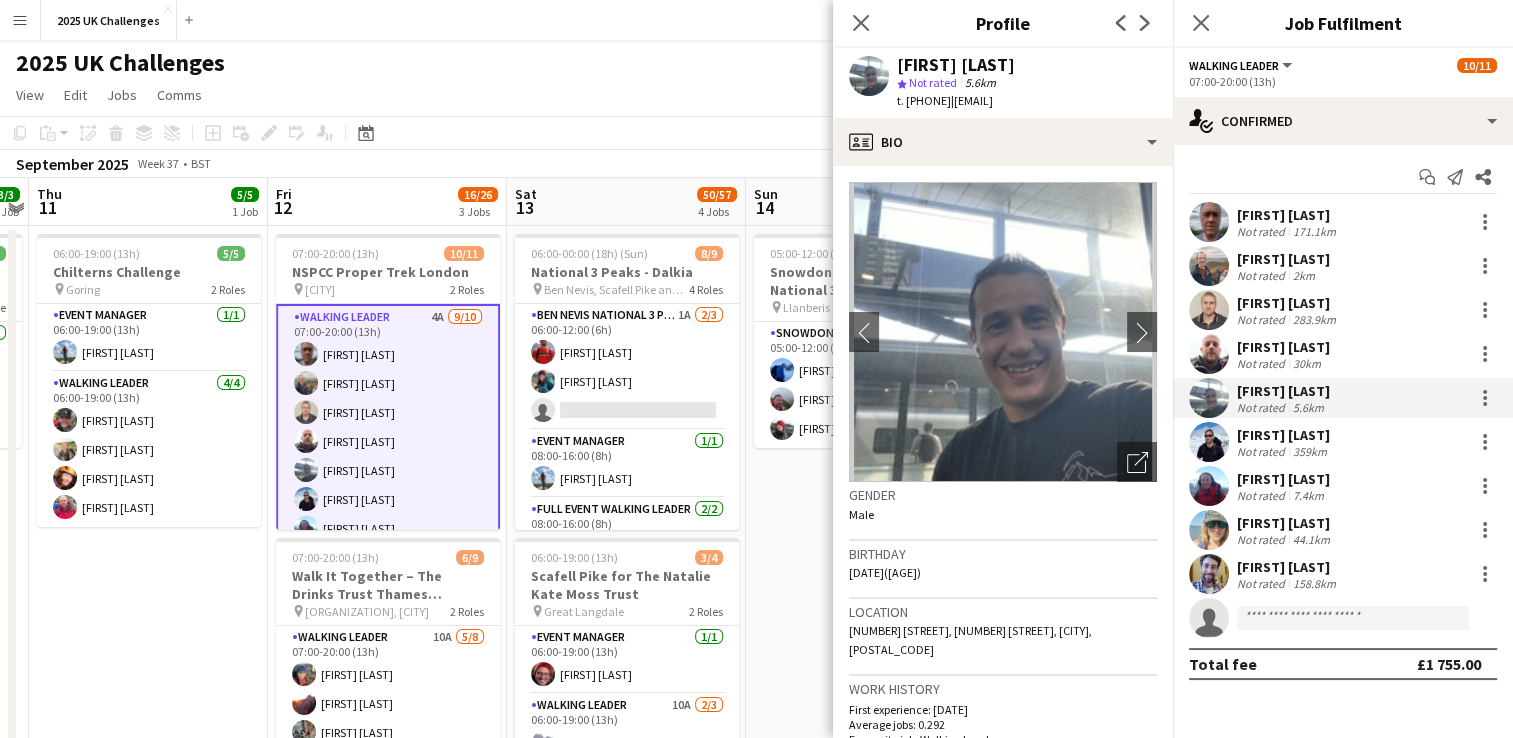 drag, startPoint x: 992, startPoint y: 101, endPoint x: 1117, endPoint y: 99, distance: 125.016 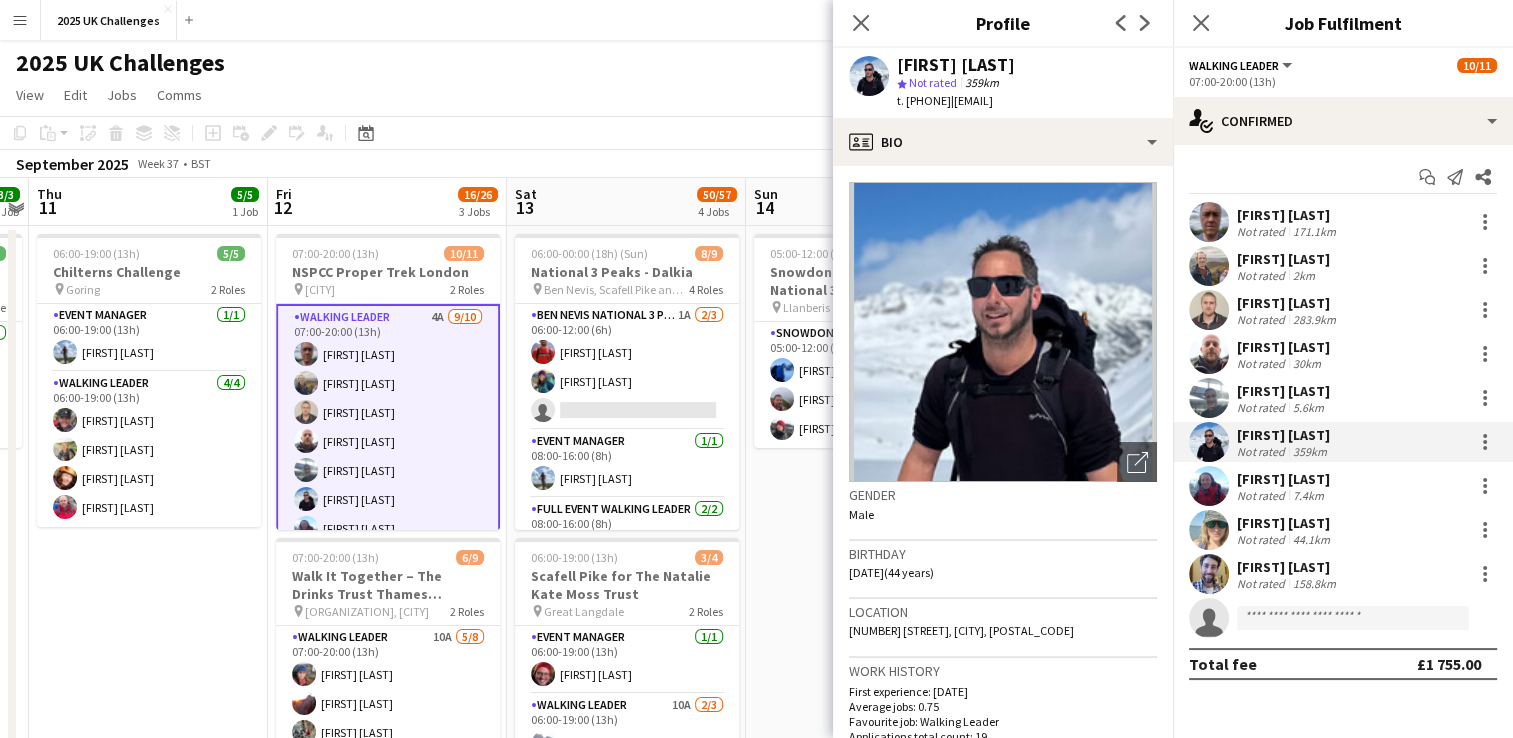 drag, startPoint x: 989, startPoint y: 104, endPoint x: 1114, endPoint y: 106, distance: 125.016 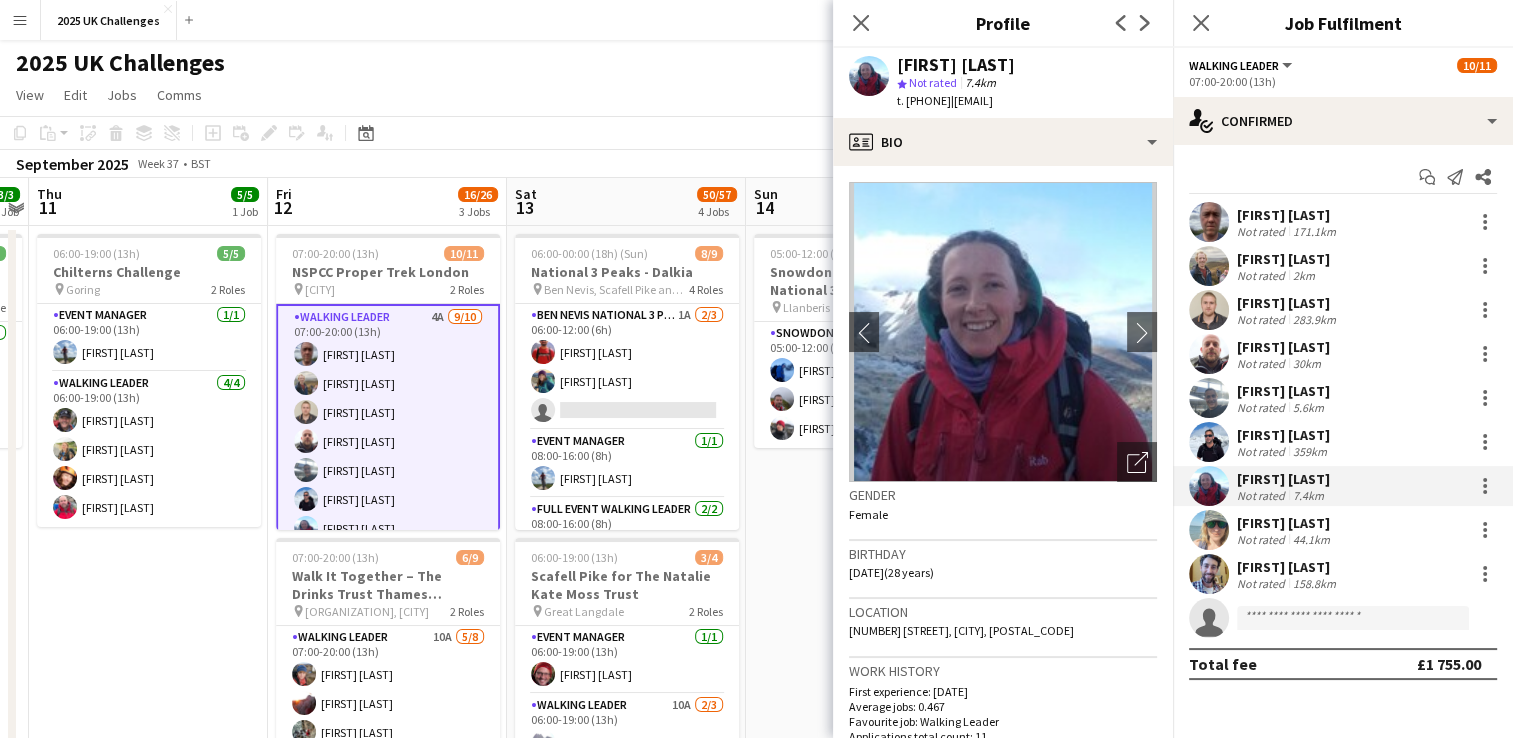 drag, startPoint x: 992, startPoint y: 102, endPoint x: 1140, endPoint y: 101, distance: 148.00337 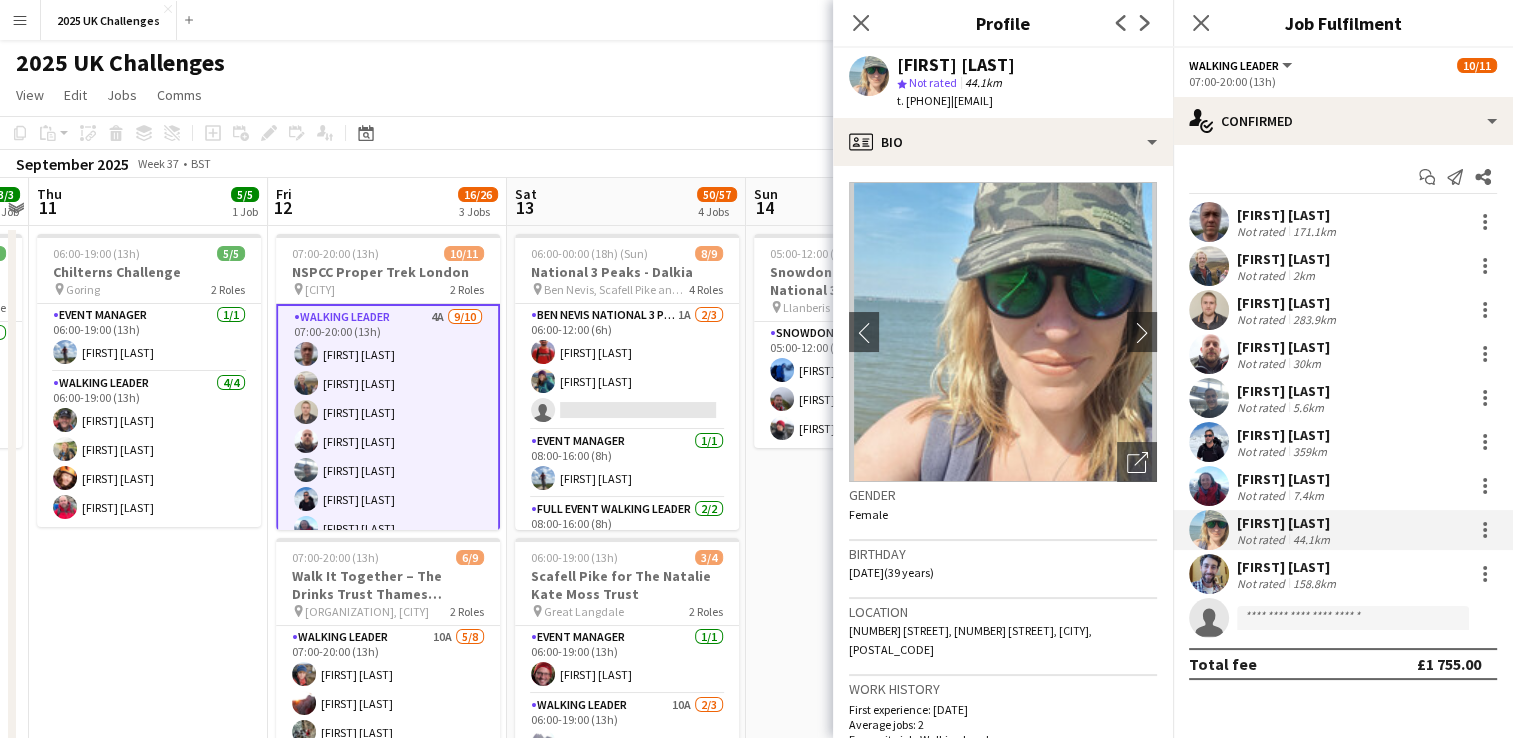 drag, startPoint x: 992, startPoint y: 101, endPoint x: 1068, endPoint y: 135, distance: 83.25864 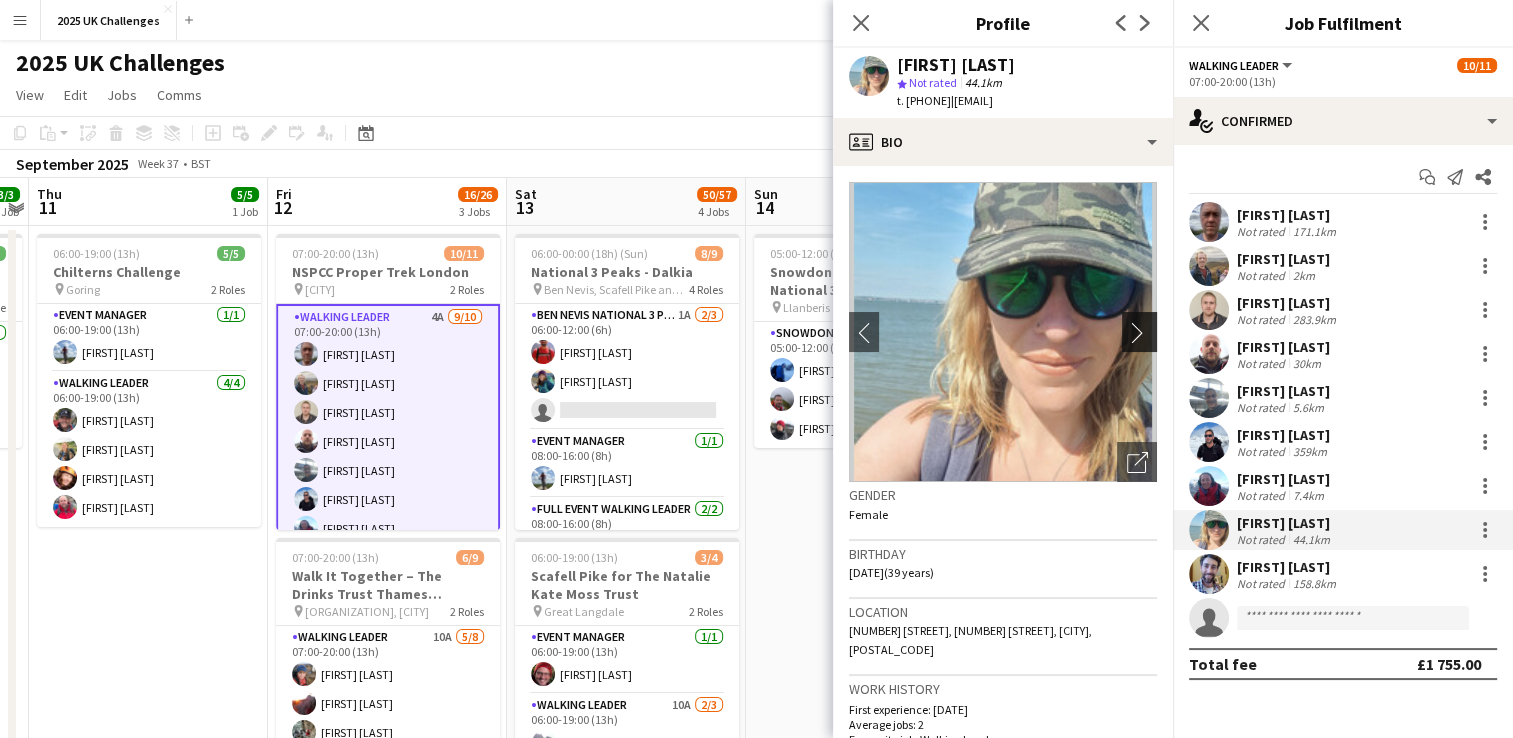 click on "chevron-right" 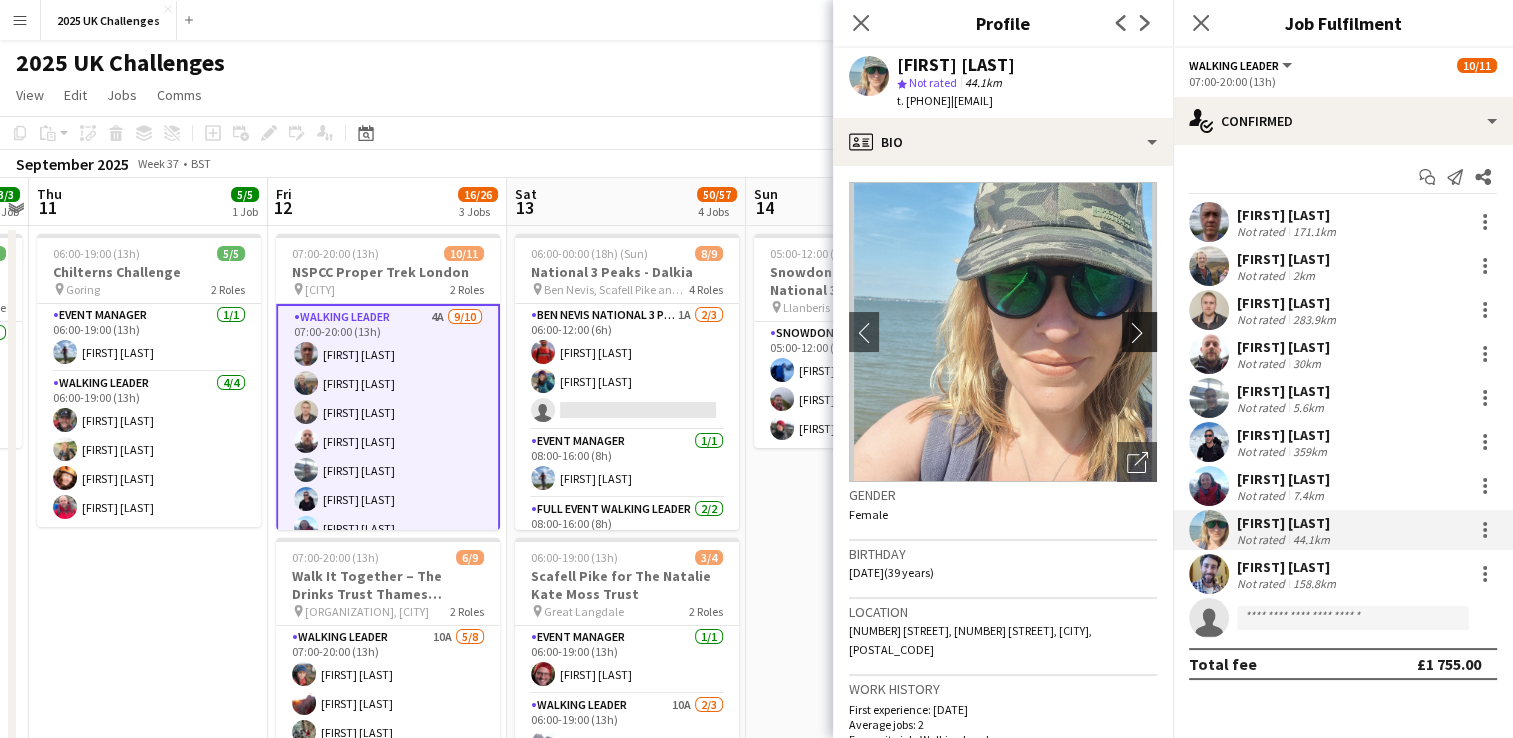 click on "chevron-right" 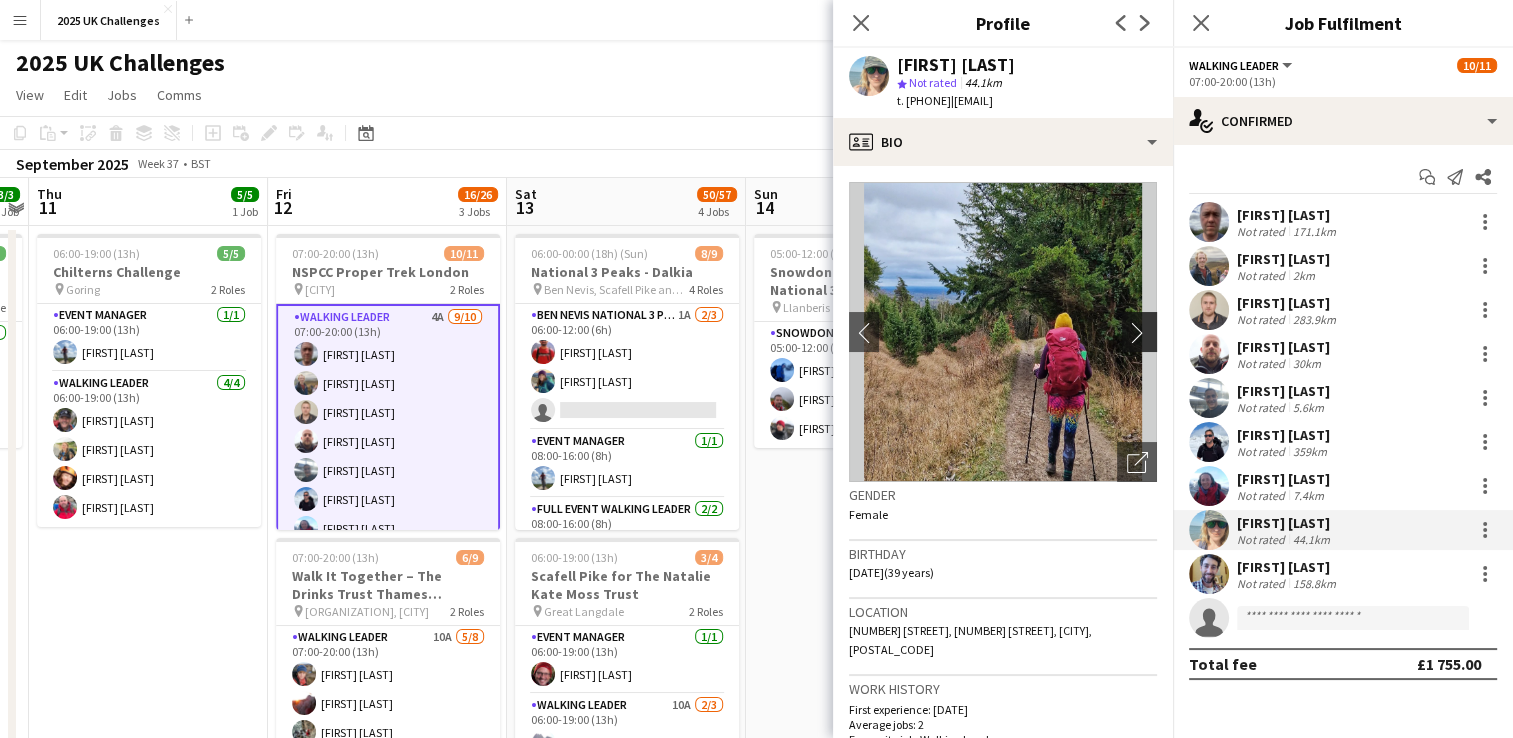 click on "chevron-right" 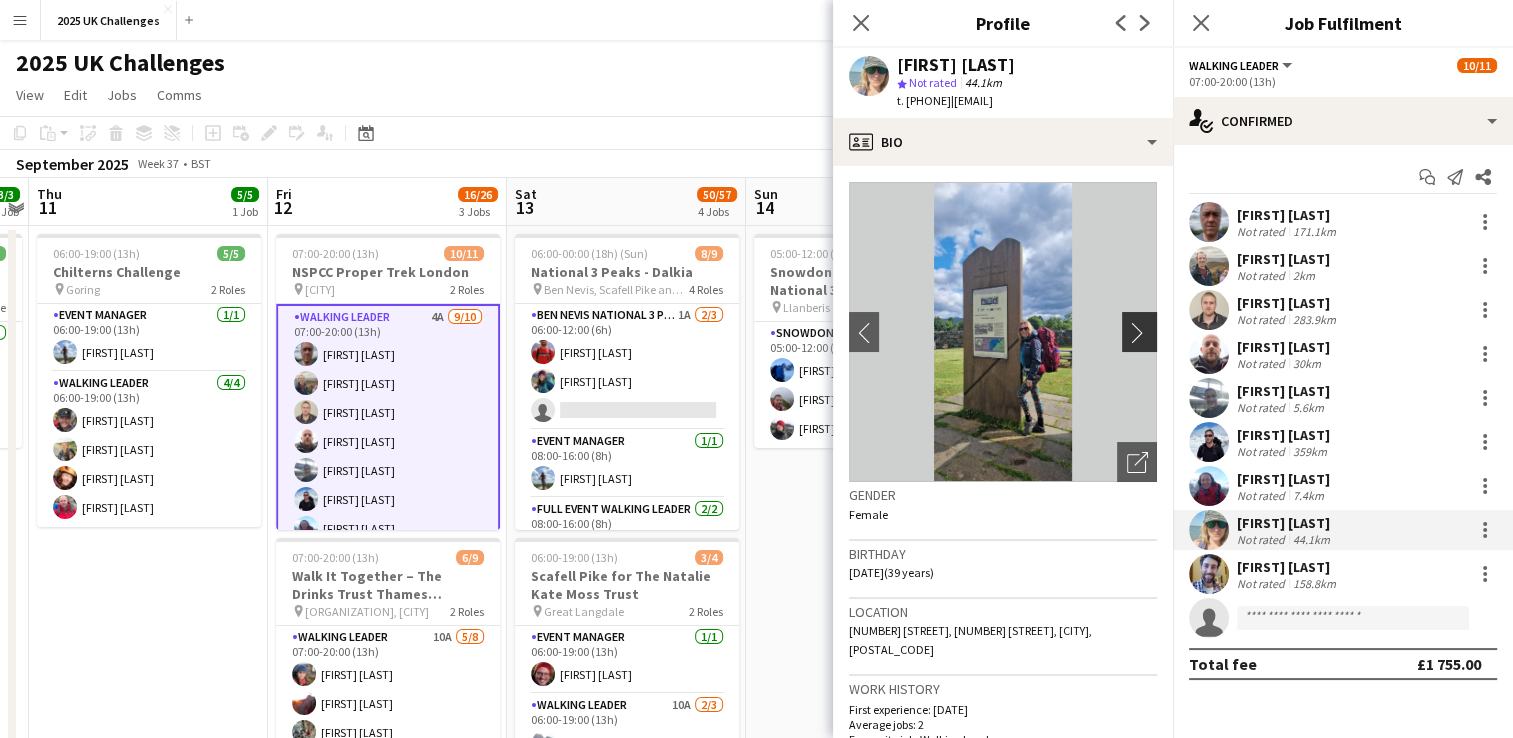click on "chevron-right" 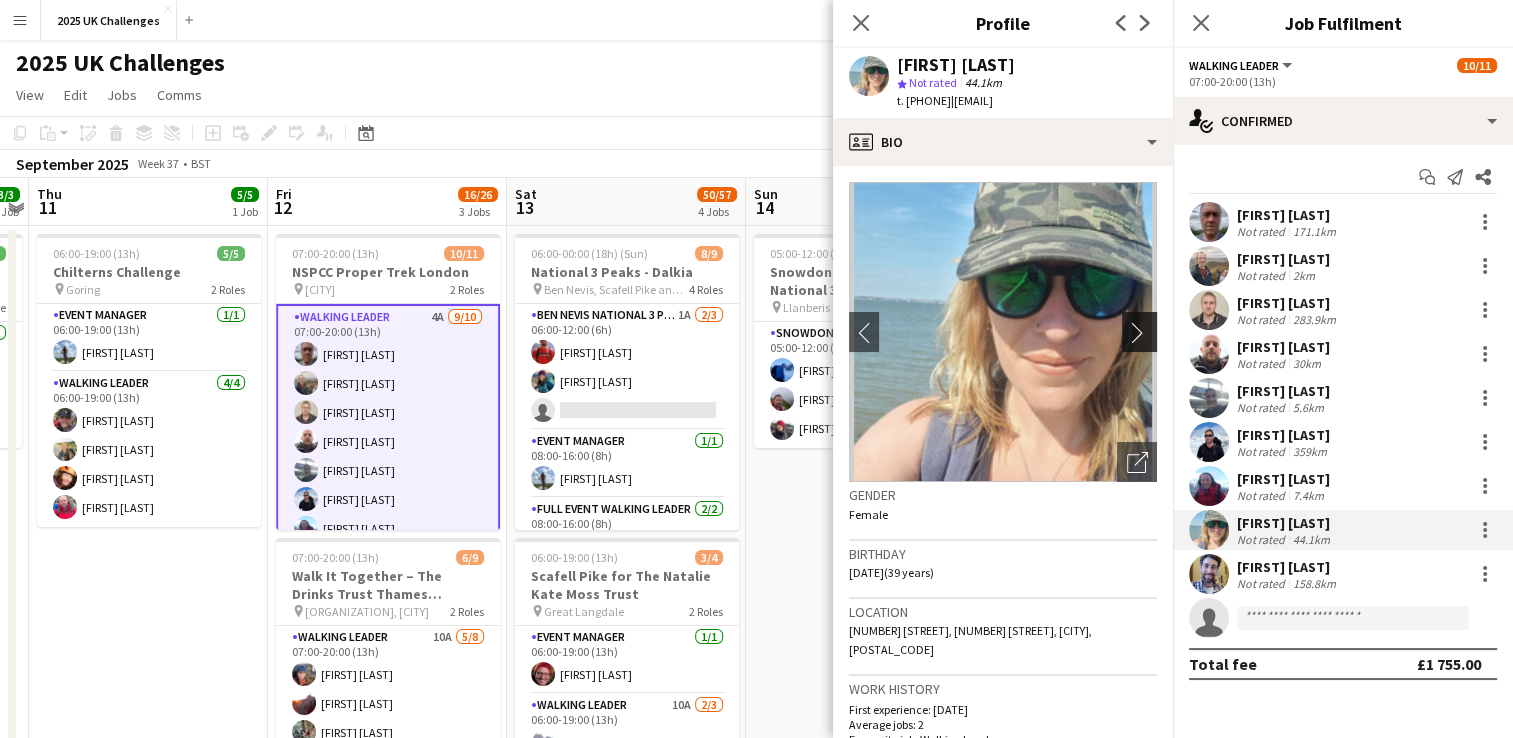 click on "chevron-right" 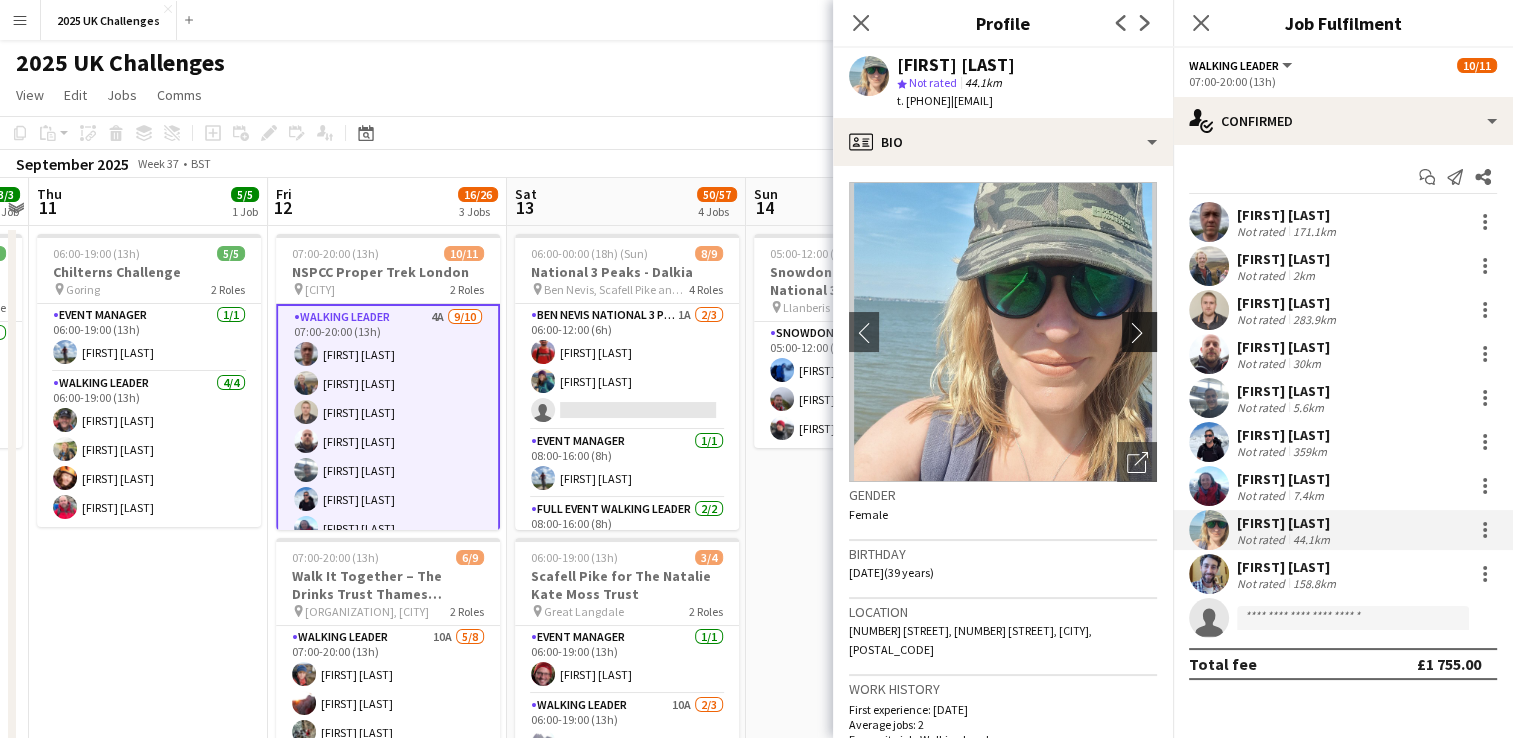 click on "chevron-right" 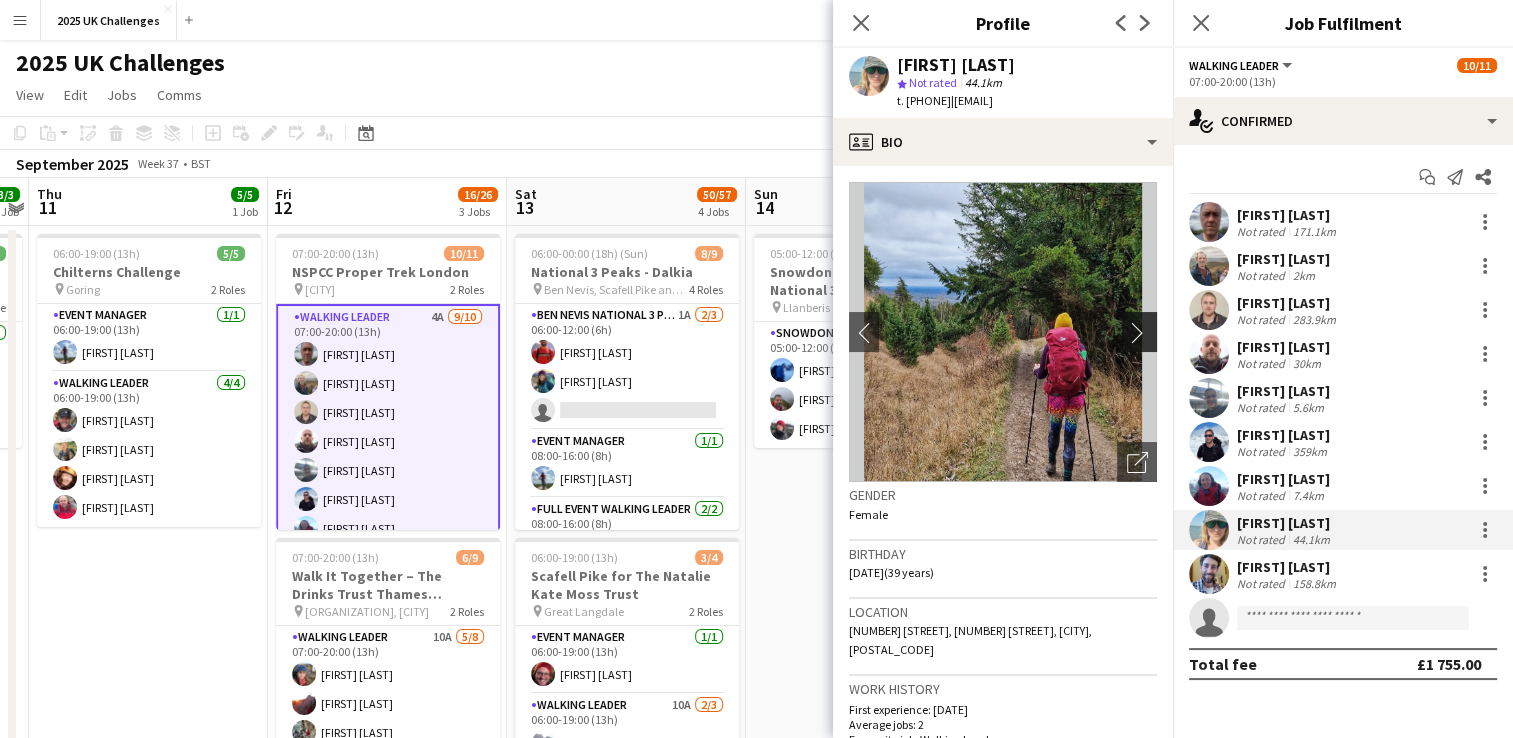 click on "chevron-right" 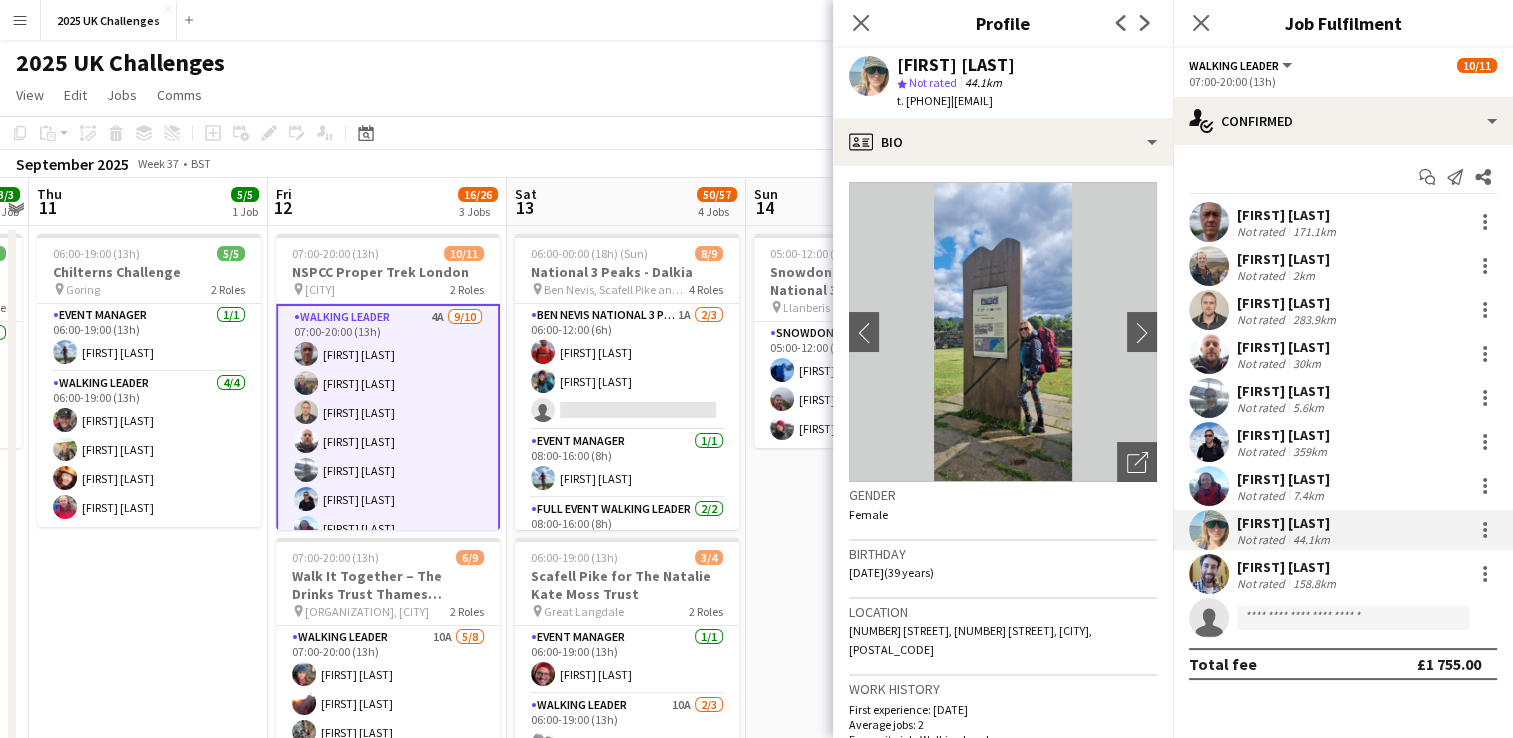 click 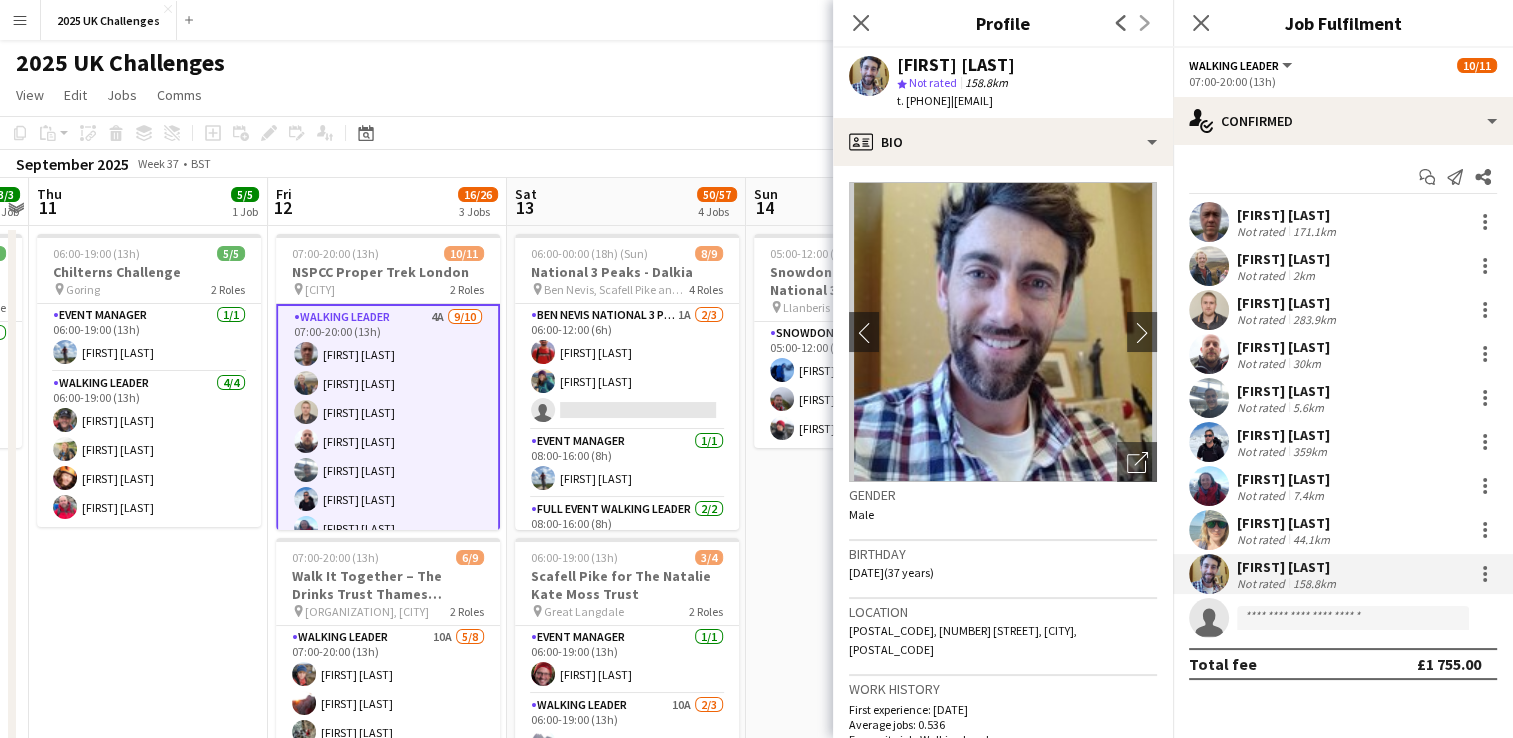 drag, startPoint x: 991, startPoint y: 99, endPoint x: 1121, endPoint y: 98, distance: 130.00385 